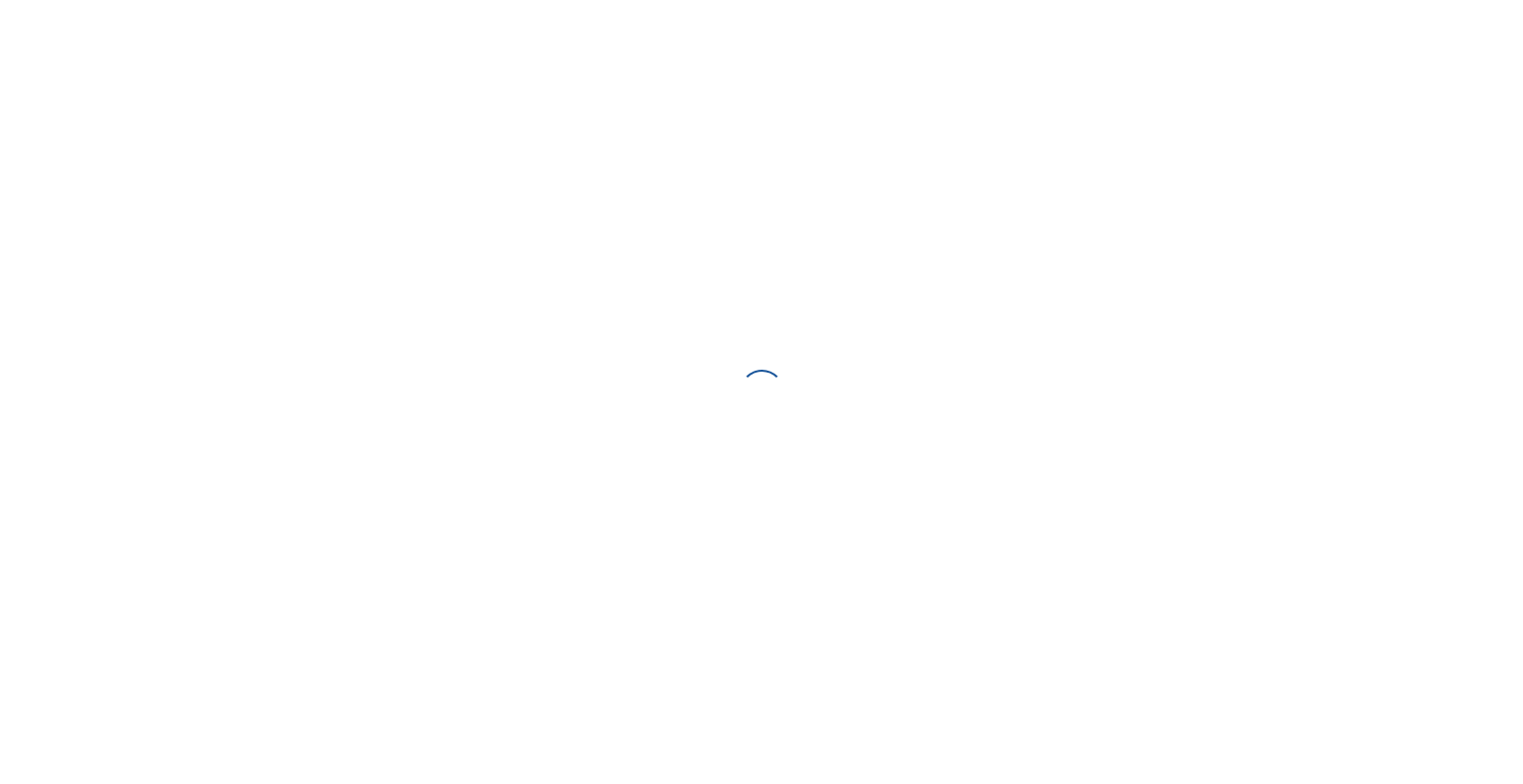 scroll, scrollTop: 0, scrollLeft: 0, axis: both 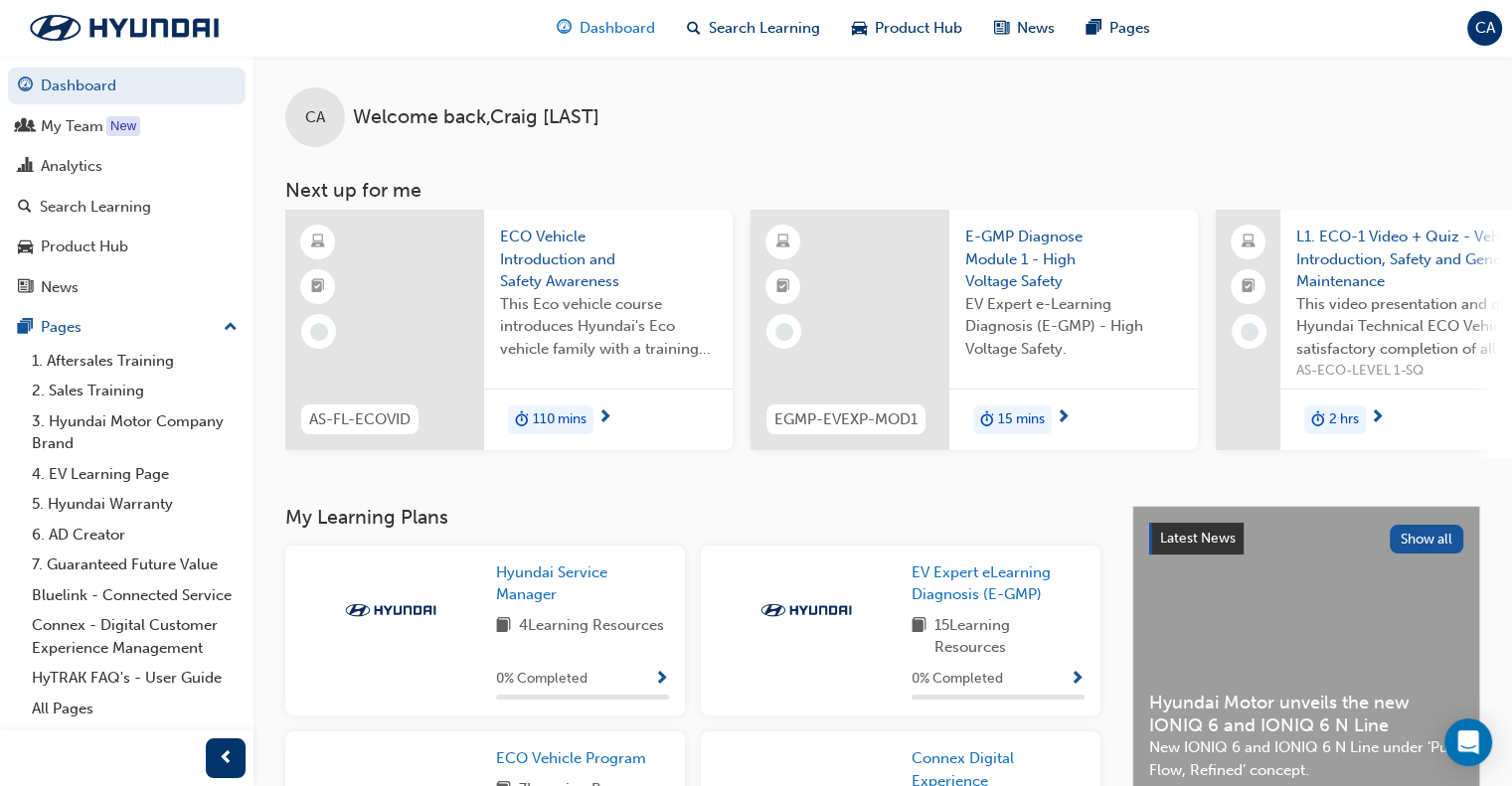 click on "Dashboard" at bounding box center [617, 28] 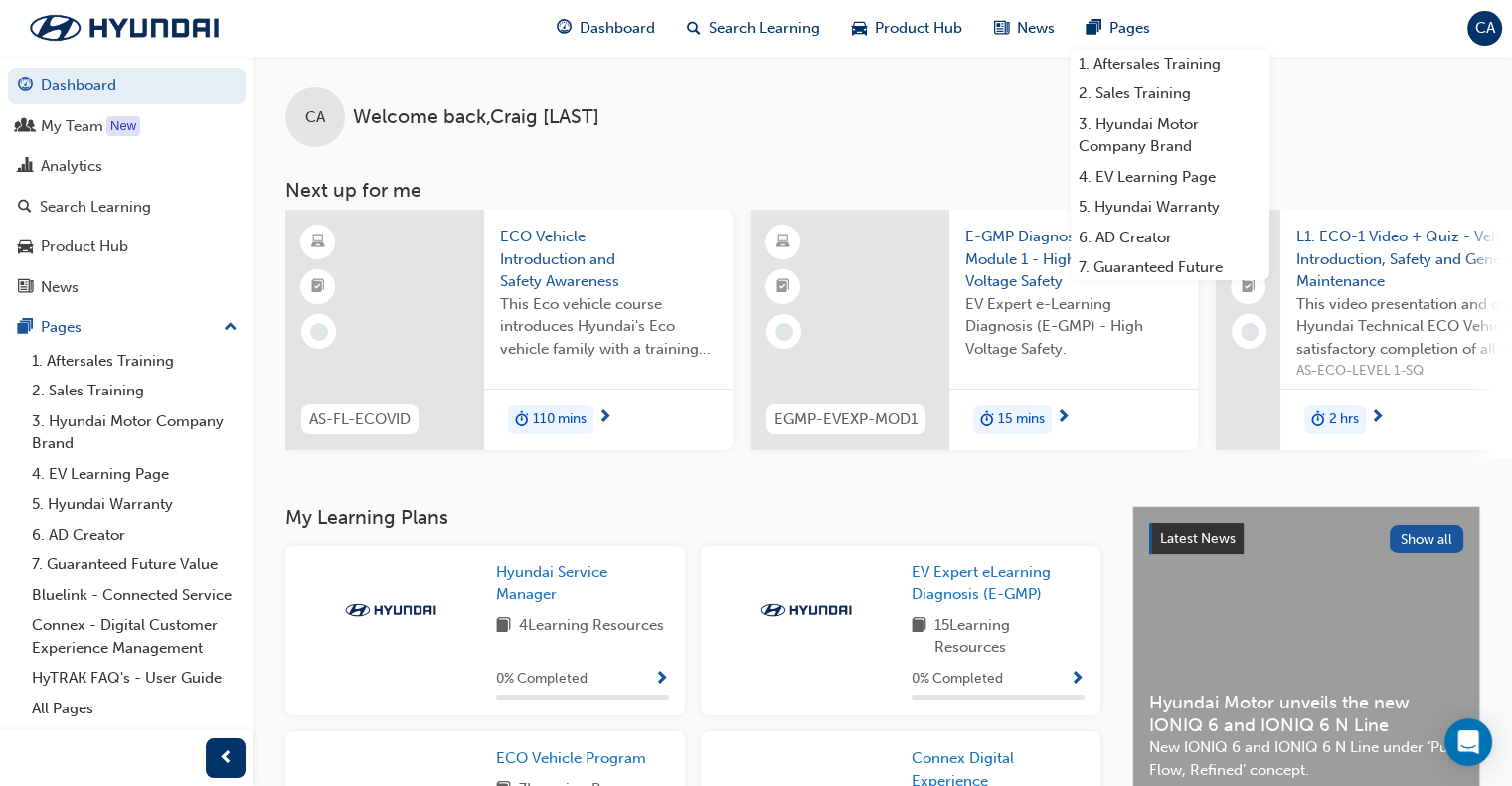 click on "CA" at bounding box center [1485, 28] 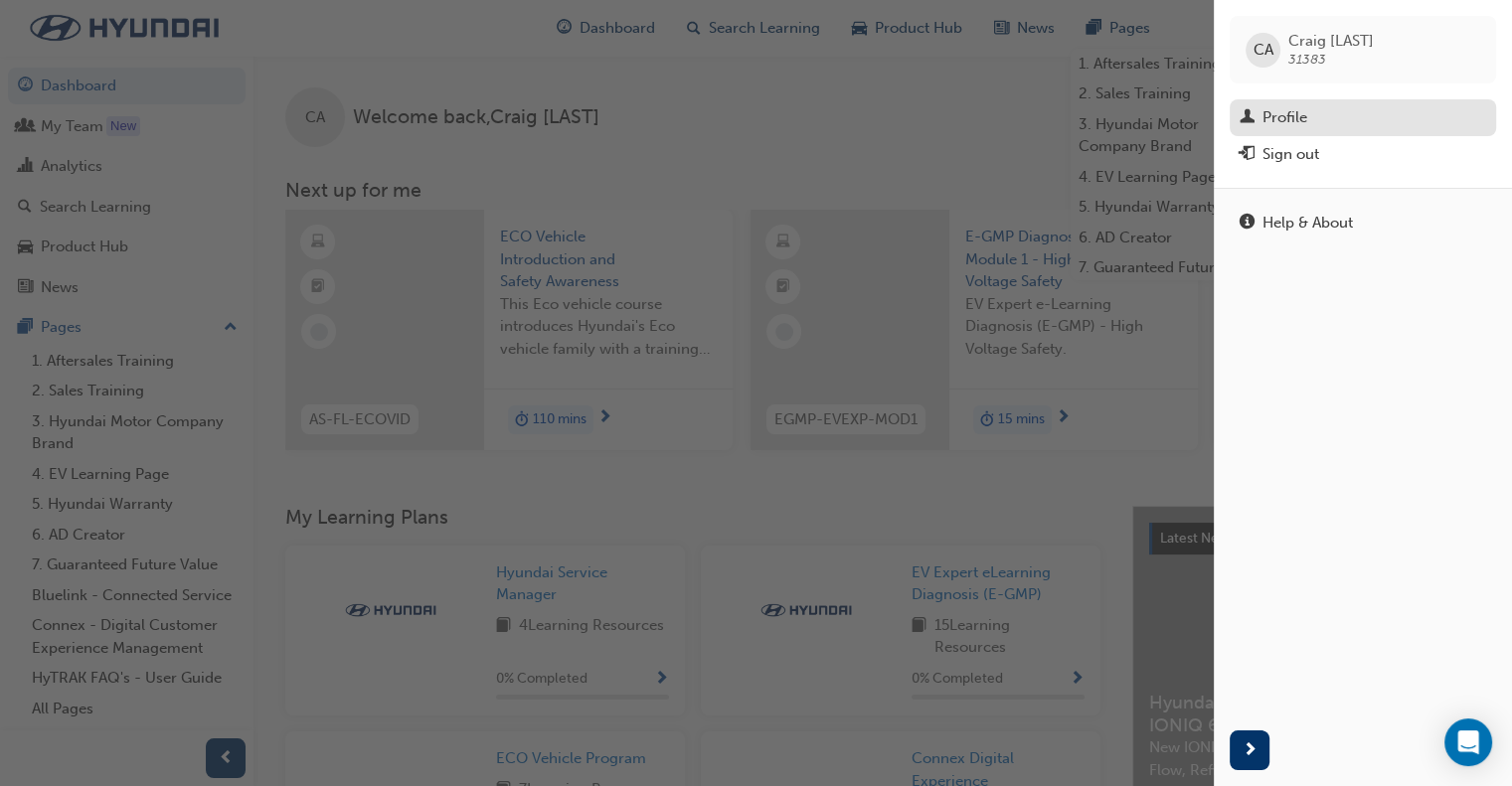 click on "Profile" at bounding box center (1363, 117) 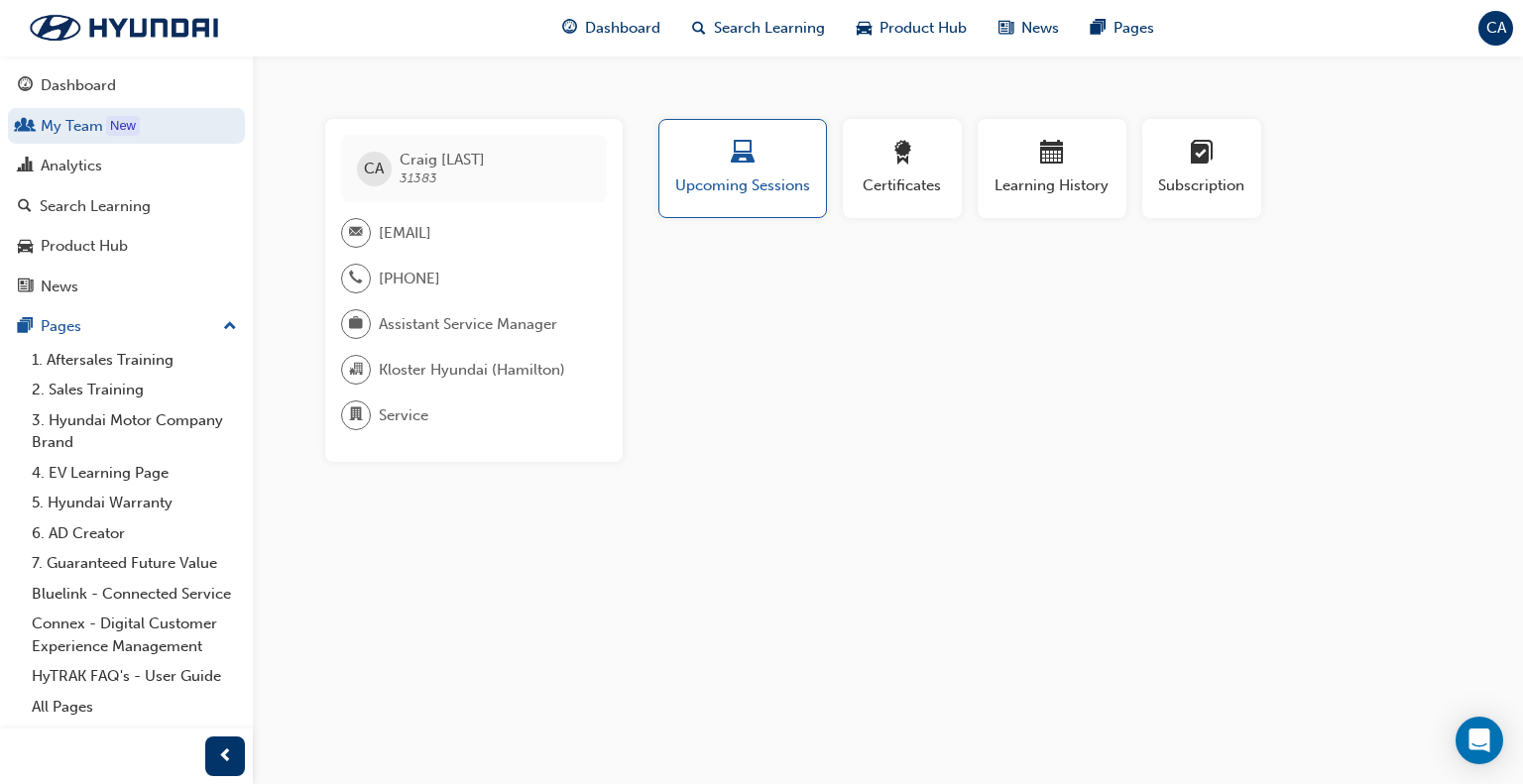 click on "Assistant Service Manager" at bounding box center (468, 324) 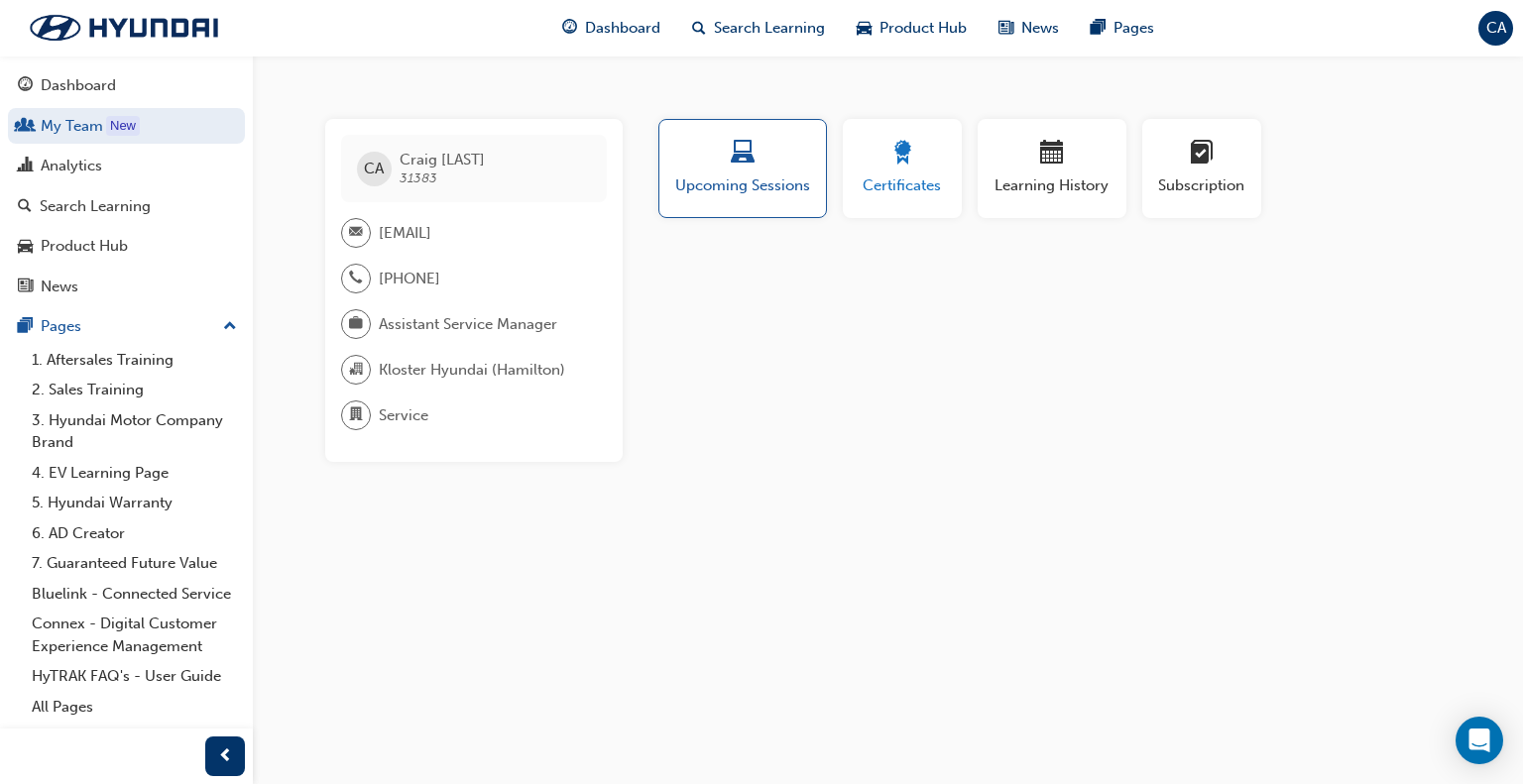 click at bounding box center (902, 154) 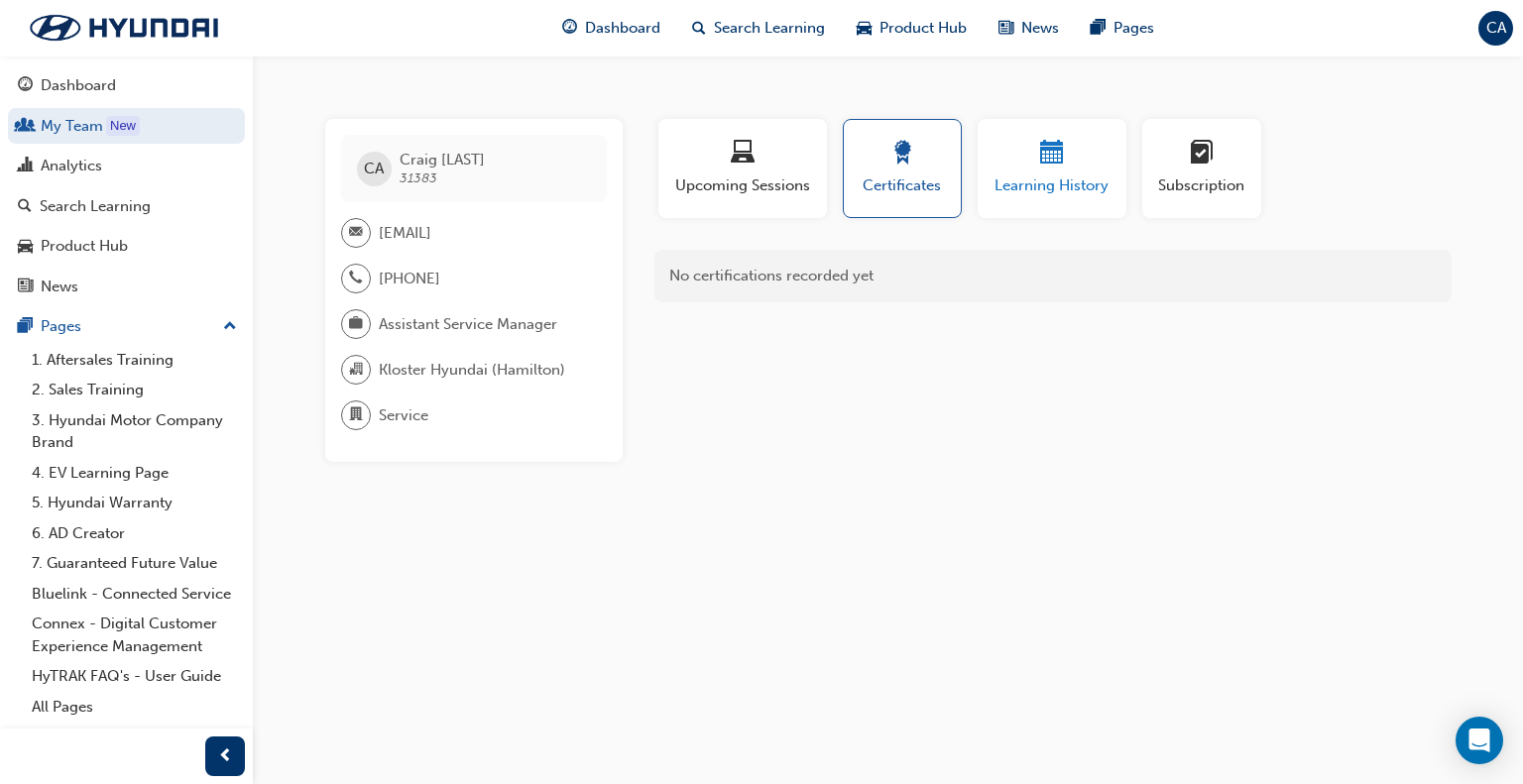 click at bounding box center [1052, 156] 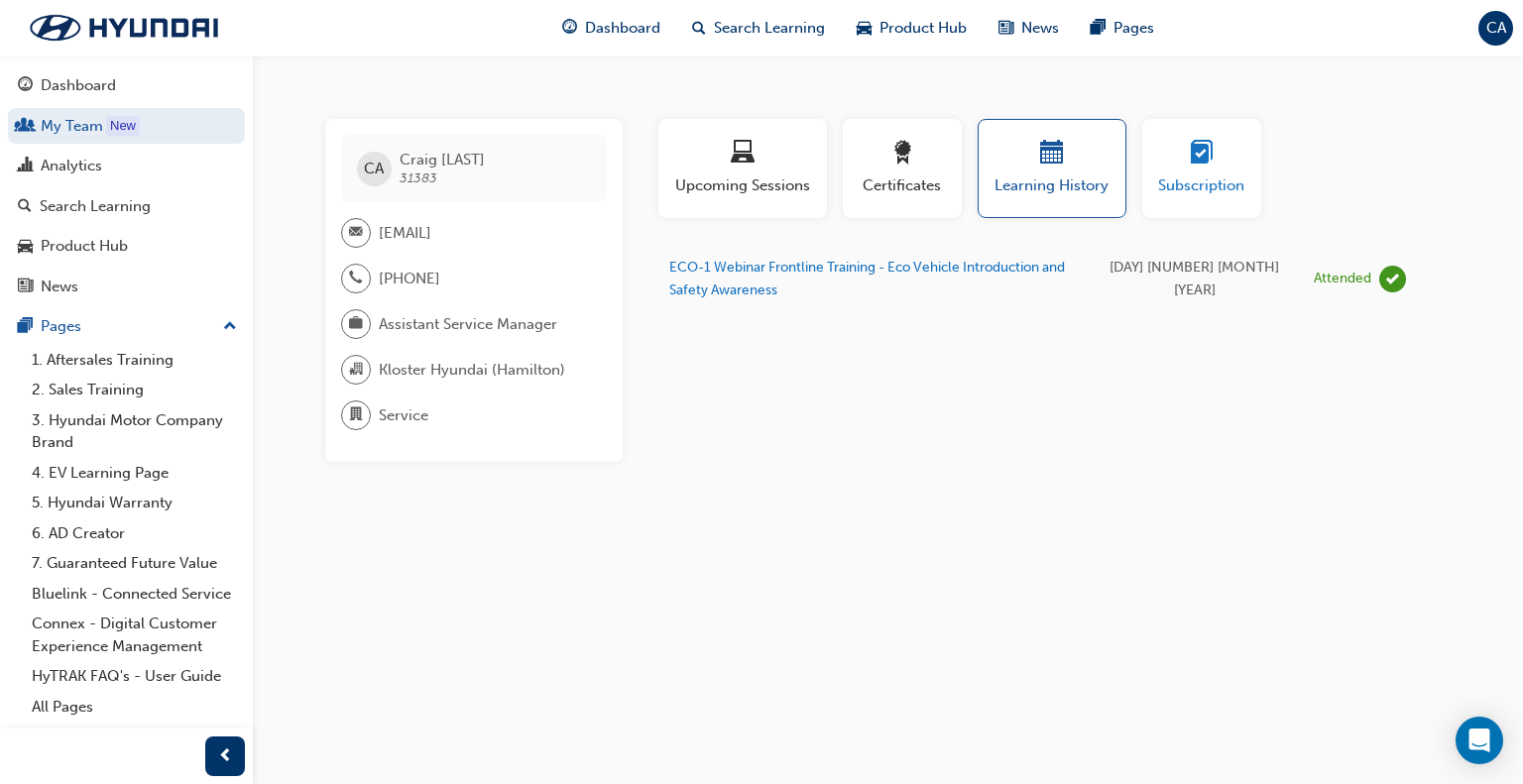 click at bounding box center (1202, 154) 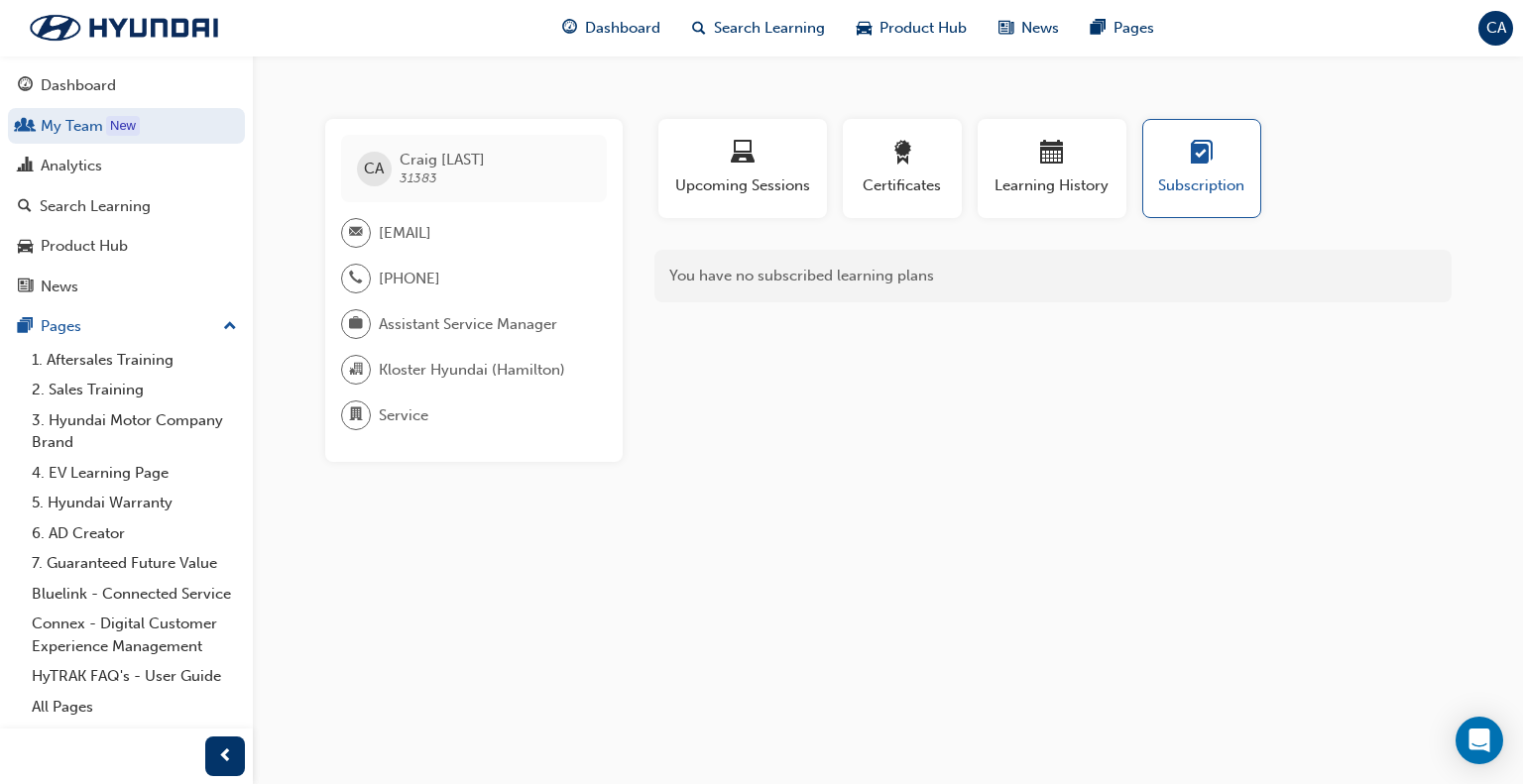 click on "Kloster Hyundai (Hamilton)" at bounding box center (472, 370) 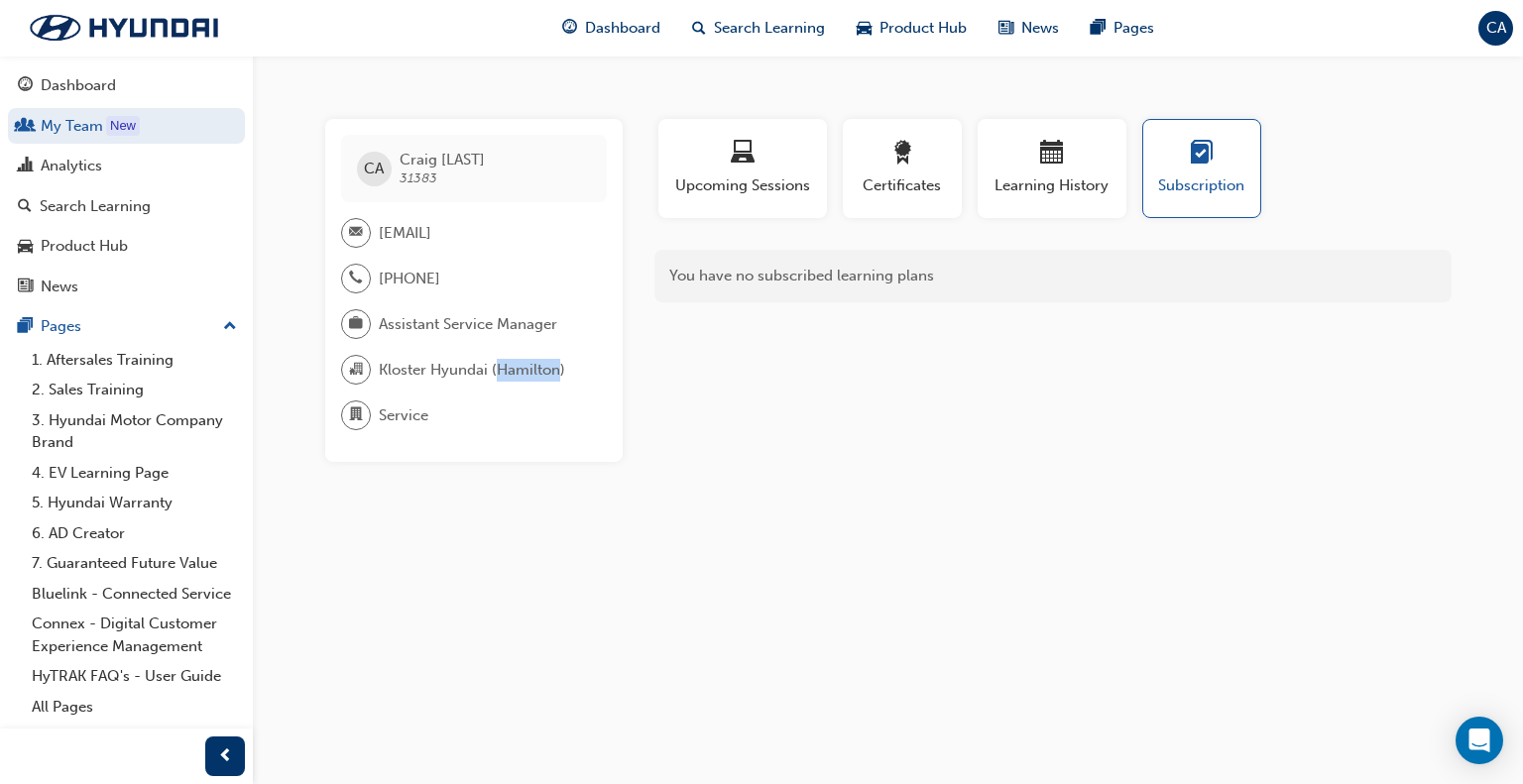 click on "Kloster Hyundai (Hamilton)" at bounding box center (472, 370) 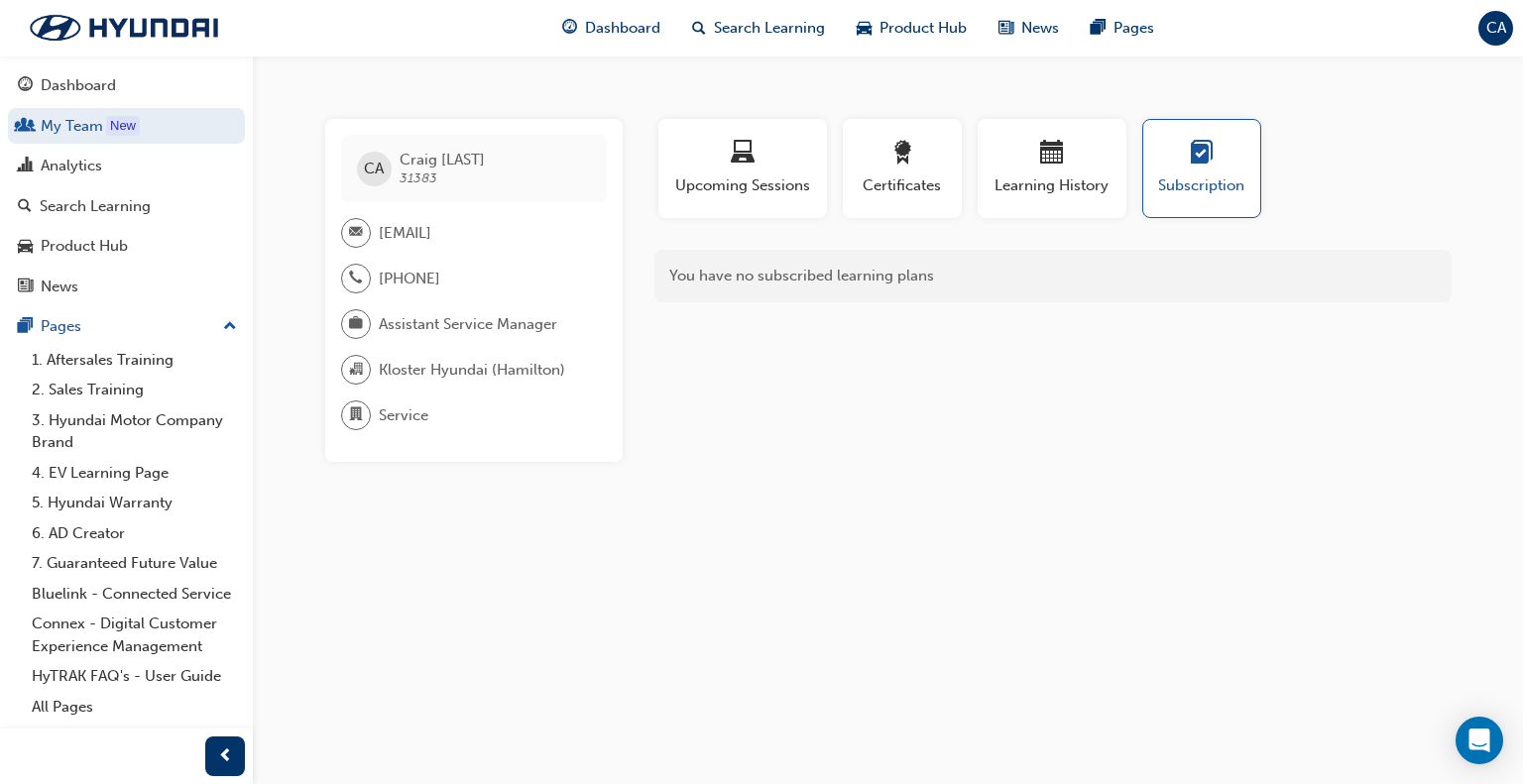 click on "CA [FIRST] [LAST] [POSTAL_CODE]" at bounding box center [474, 168] 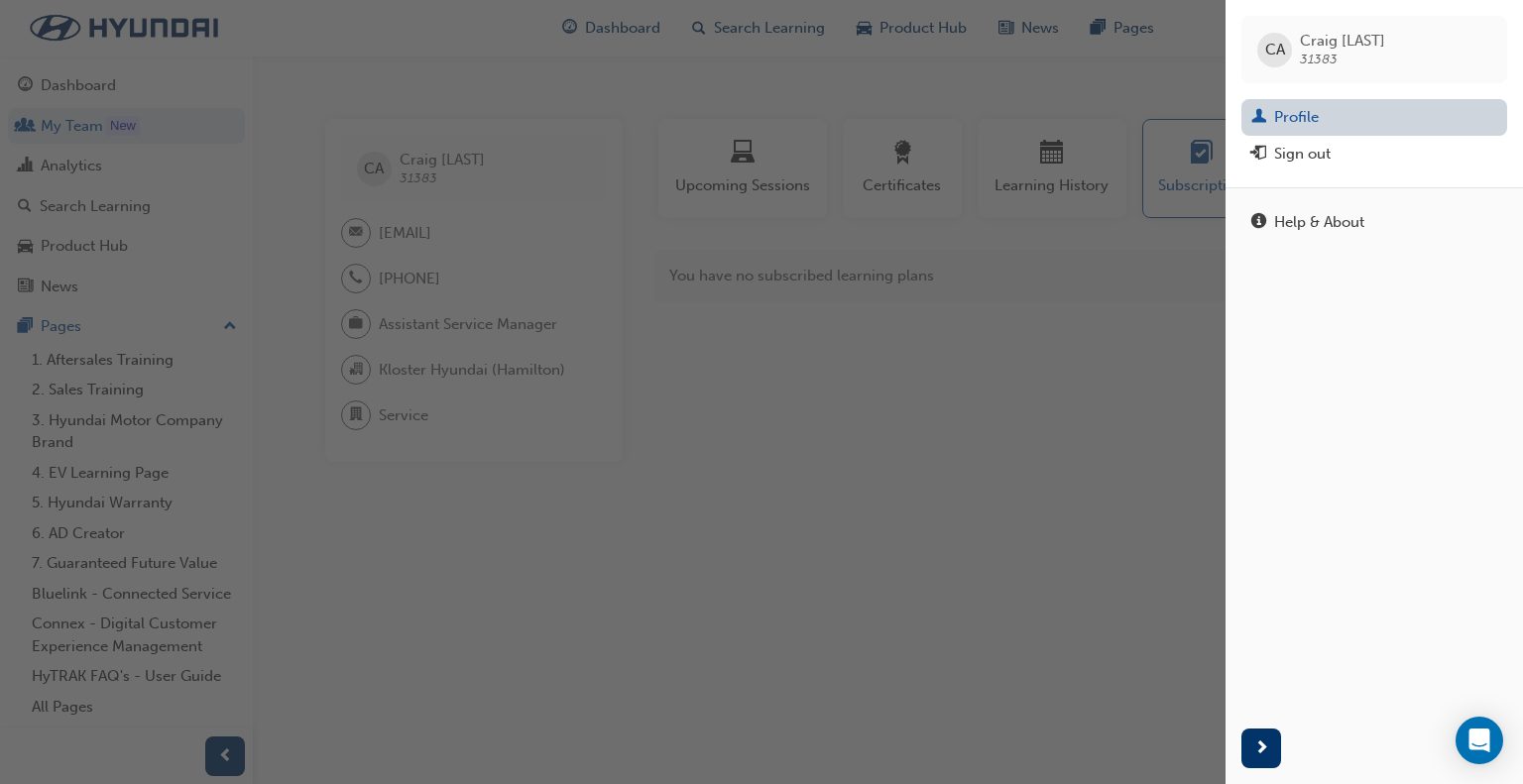 click on "Profile" at bounding box center [1374, 117] 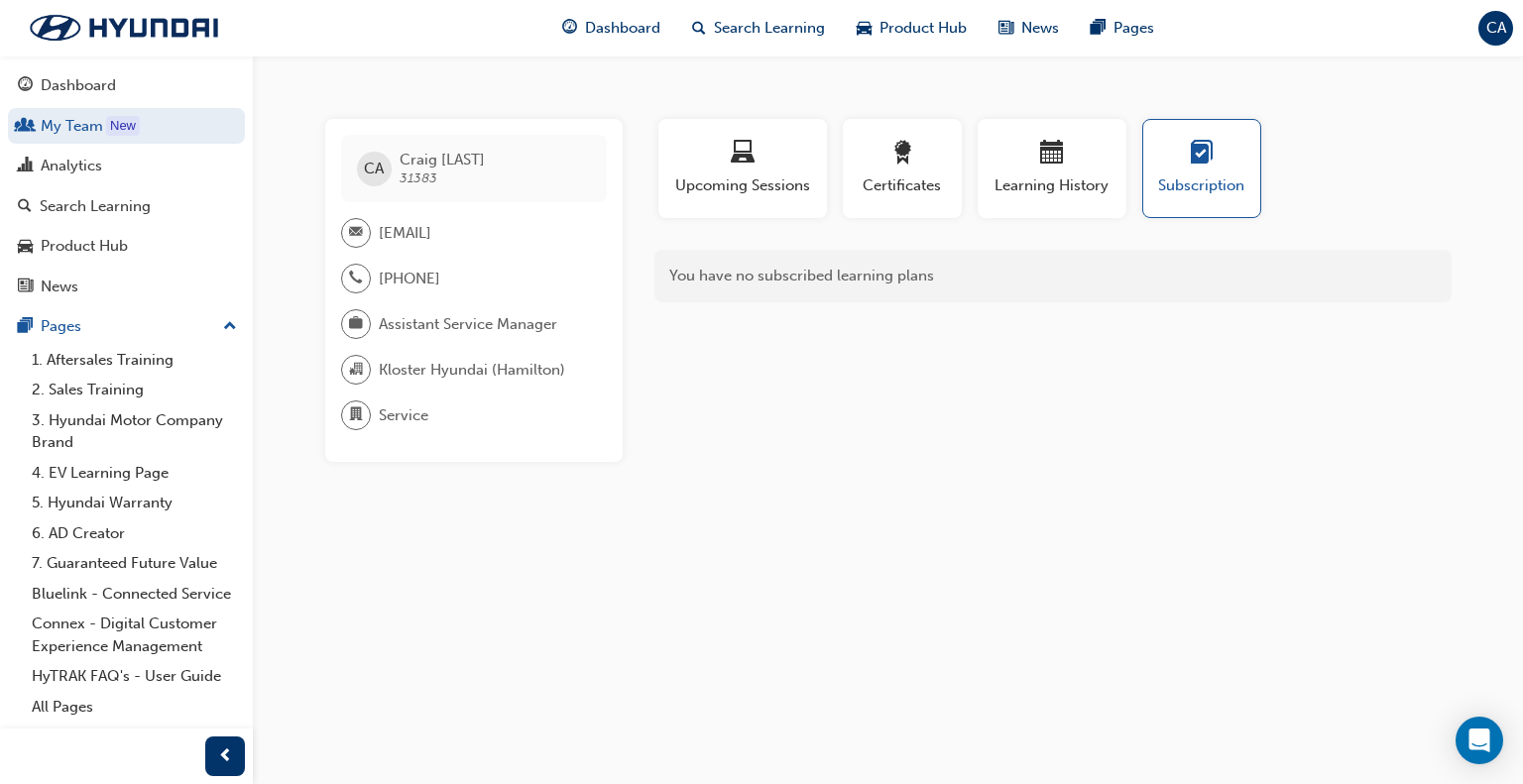 drag, startPoint x: 938, startPoint y: 356, endPoint x: 852, endPoint y: 430, distance: 113.454837 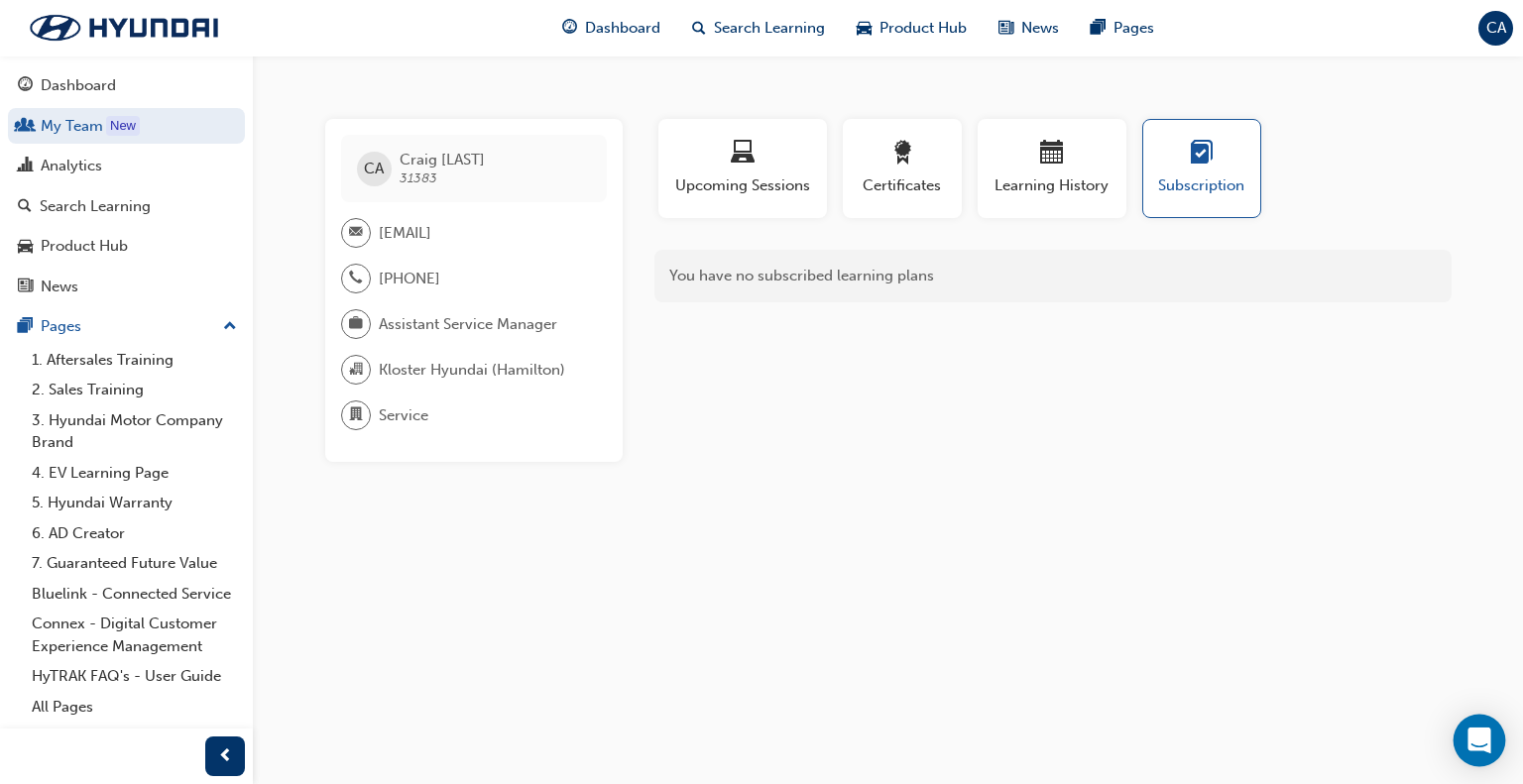 click 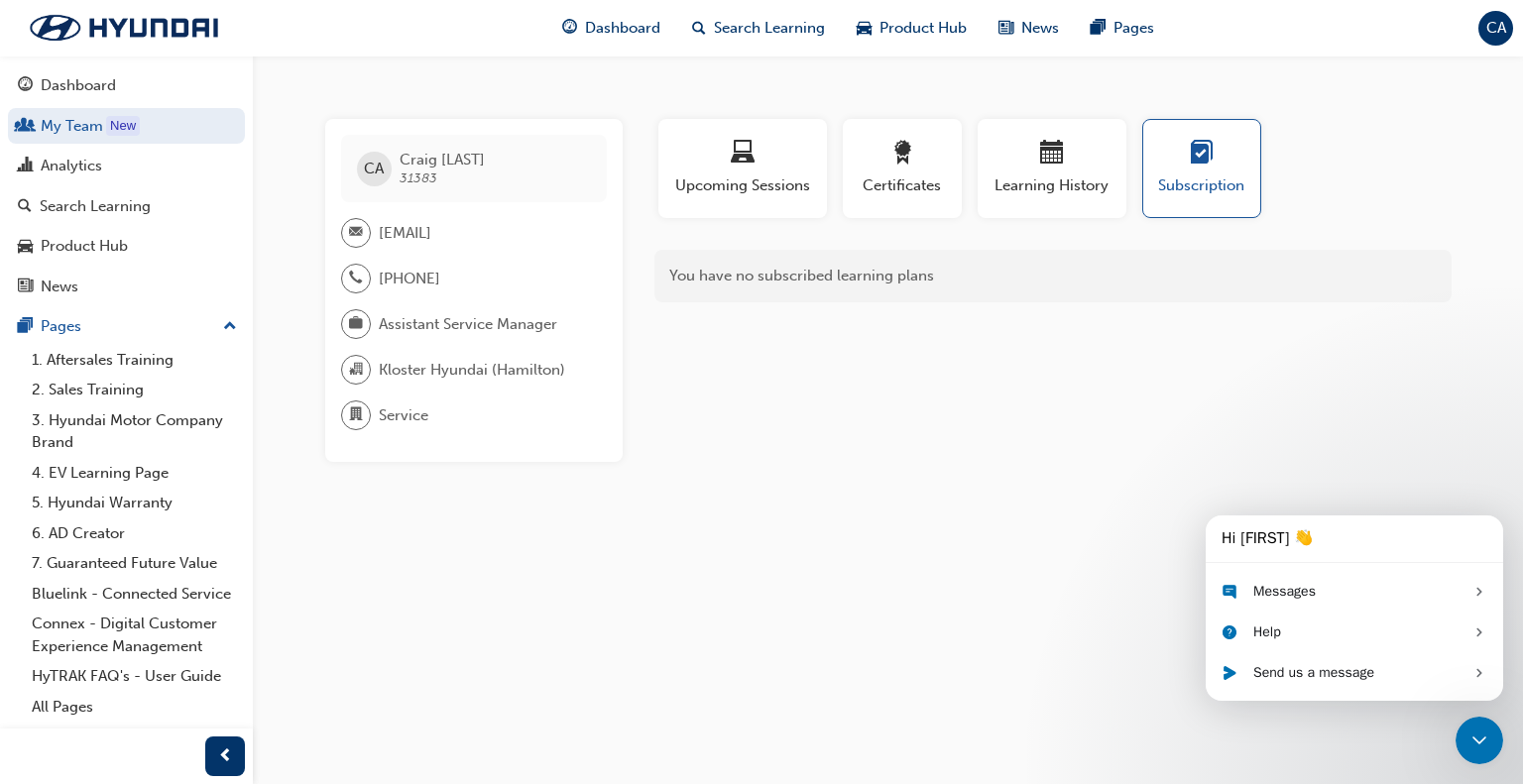 scroll, scrollTop: 0, scrollLeft: 0, axis: both 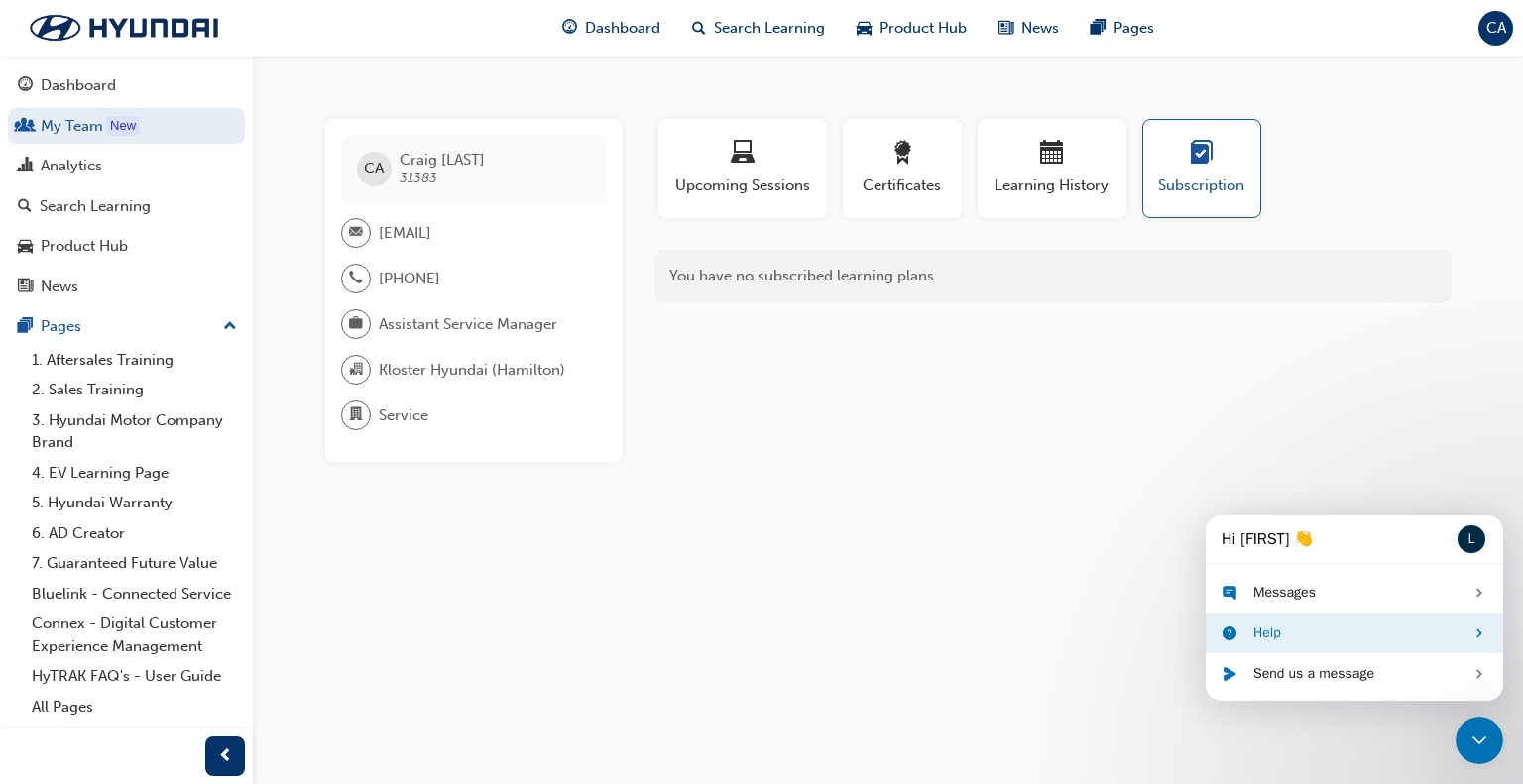 click on "Help" at bounding box center (1358, 632) 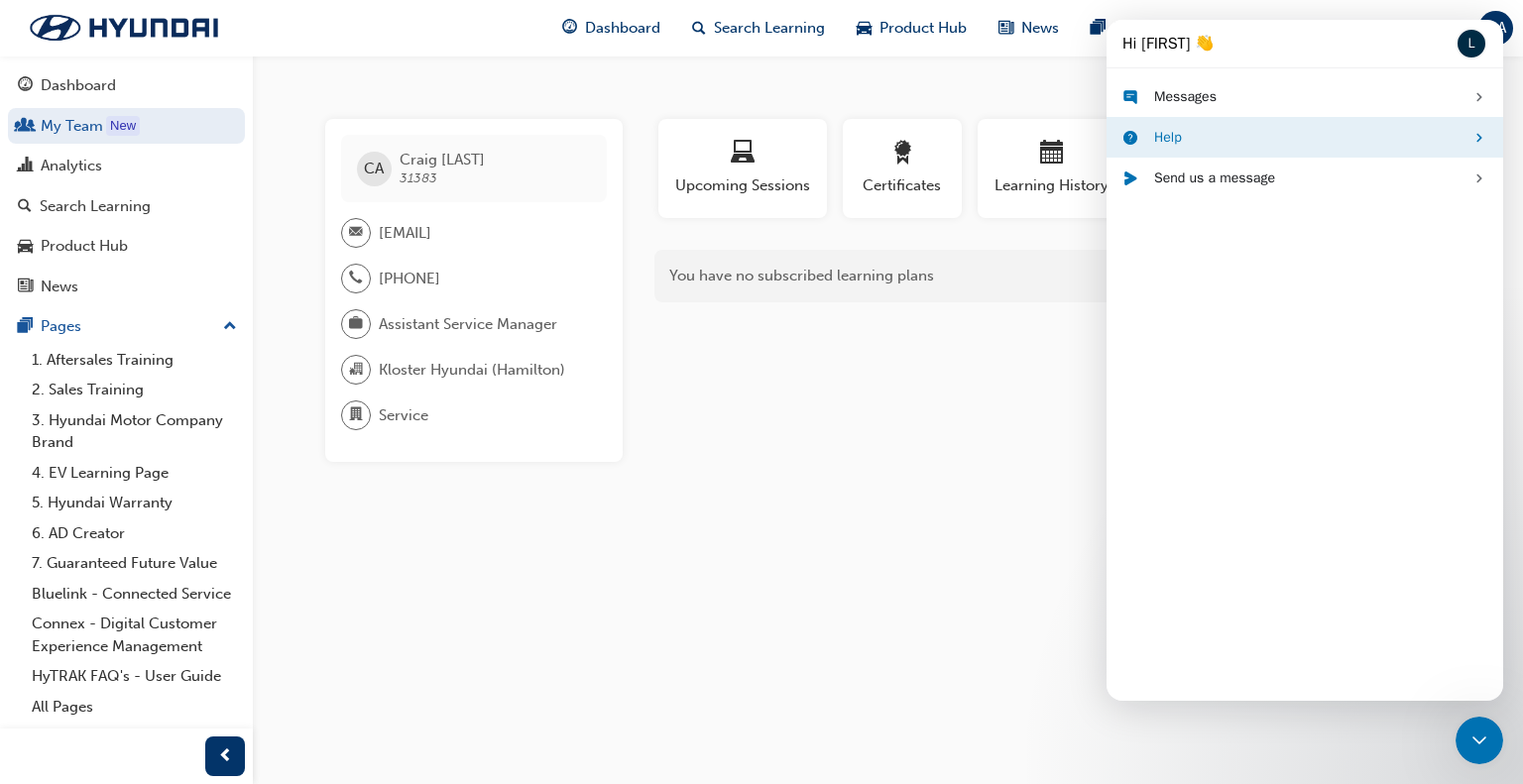 scroll, scrollTop: 0, scrollLeft: 0, axis: both 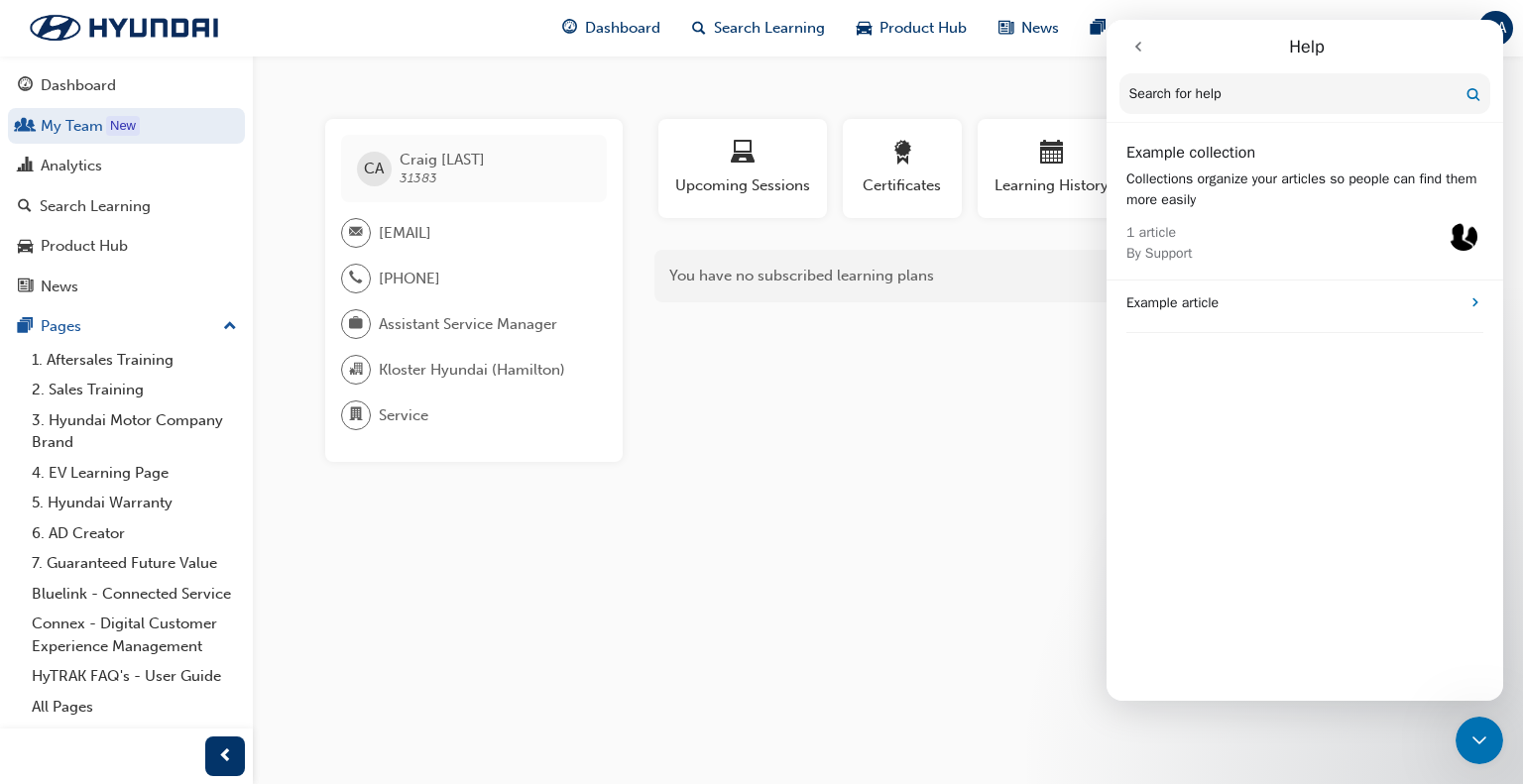 drag, startPoint x: 850, startPoint y: 596, endPoint x: 838, endPoint y: 586, distance: 15.6205 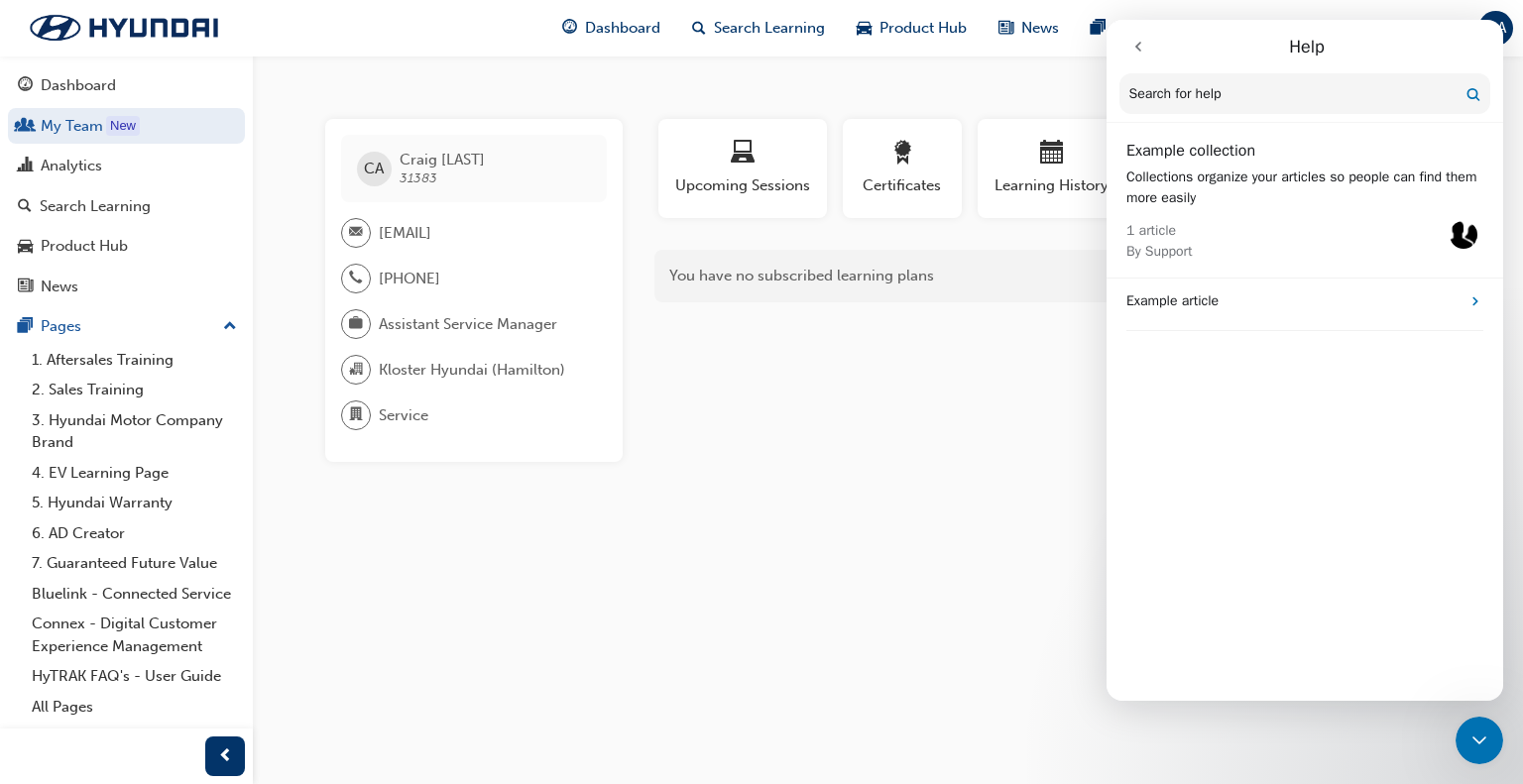 click 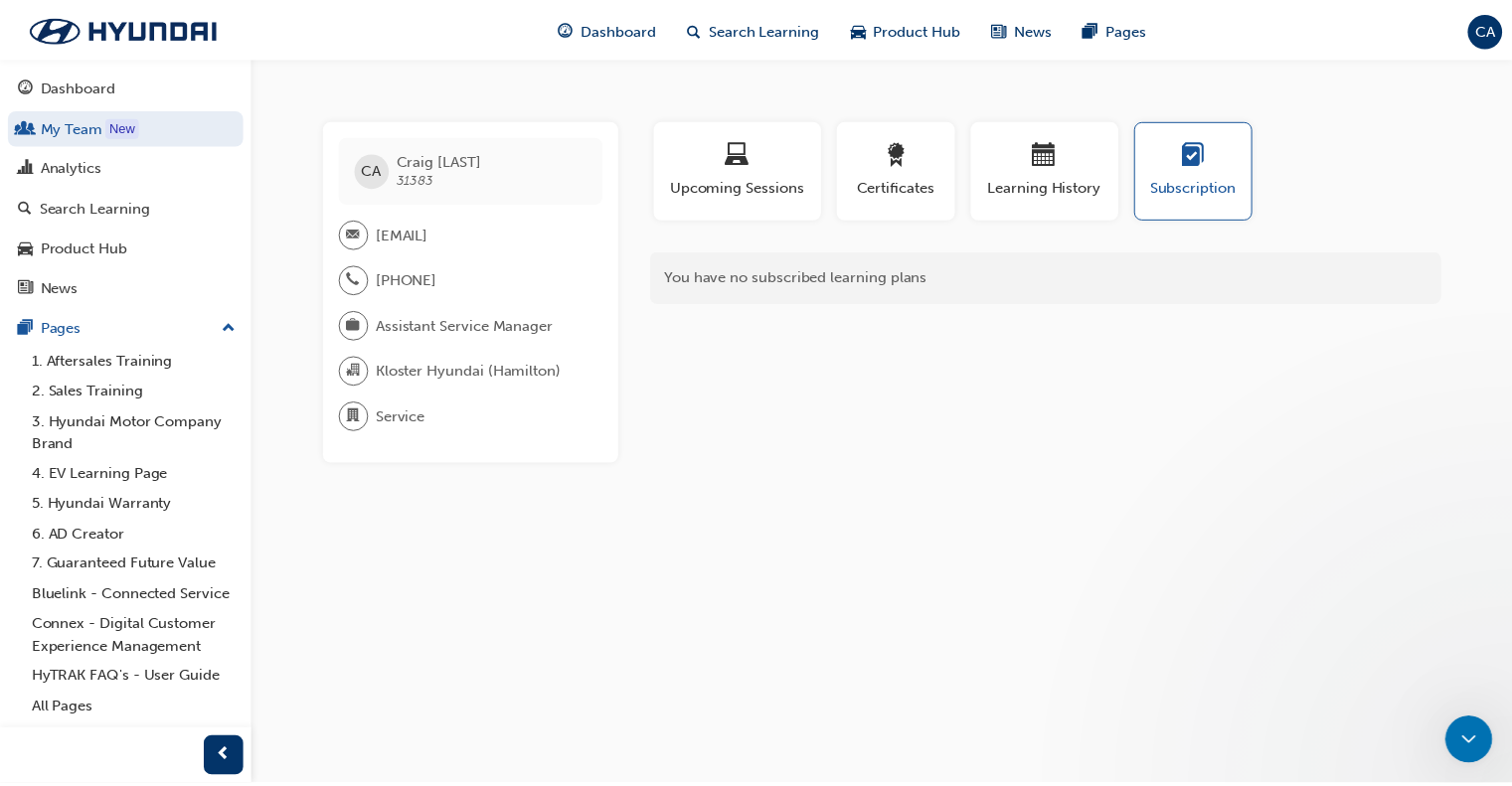 scroll, scrollTop: 0, scrollLeft: 0, axis: both 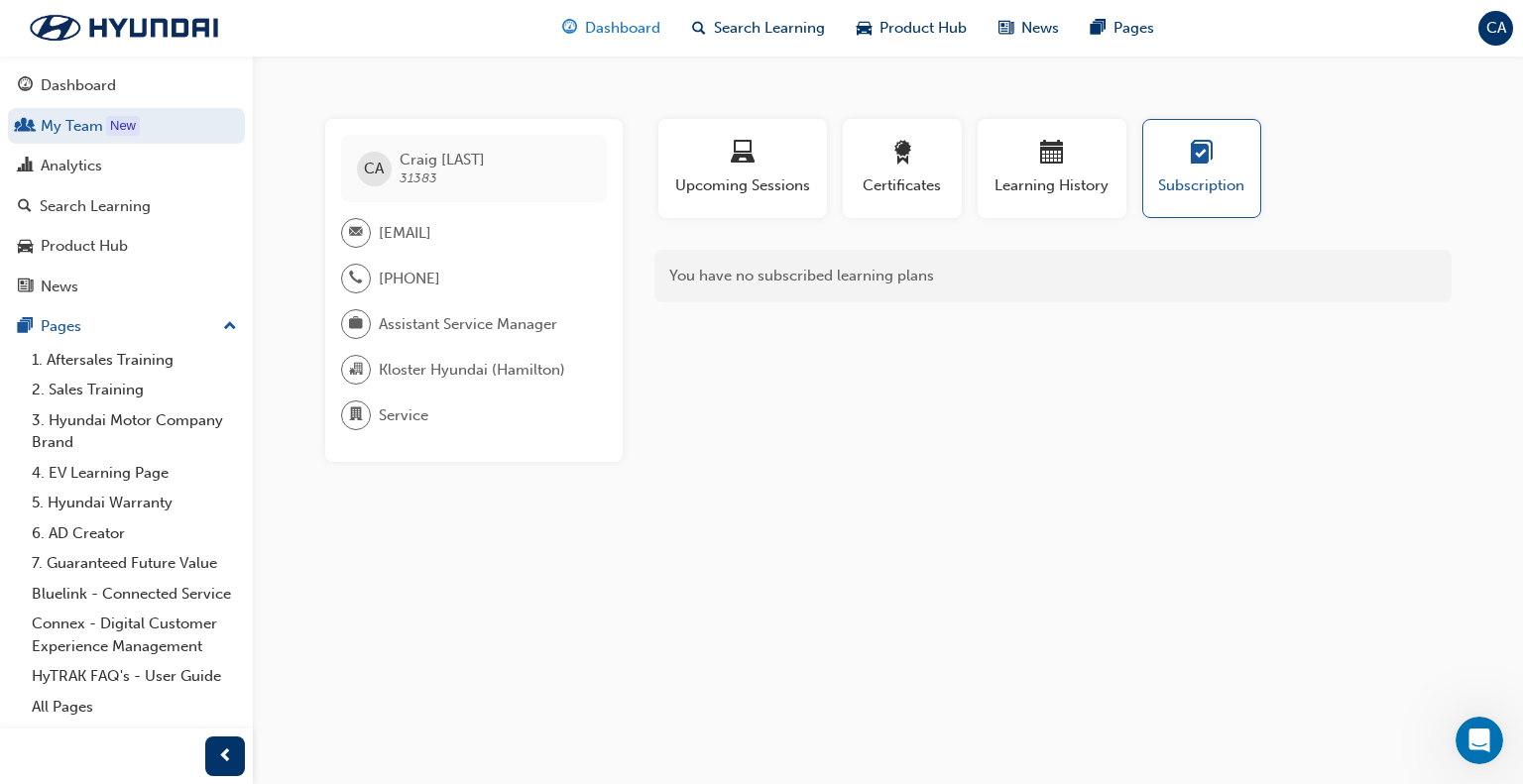 click on "Dashboard" at bounding box center (623, 28) 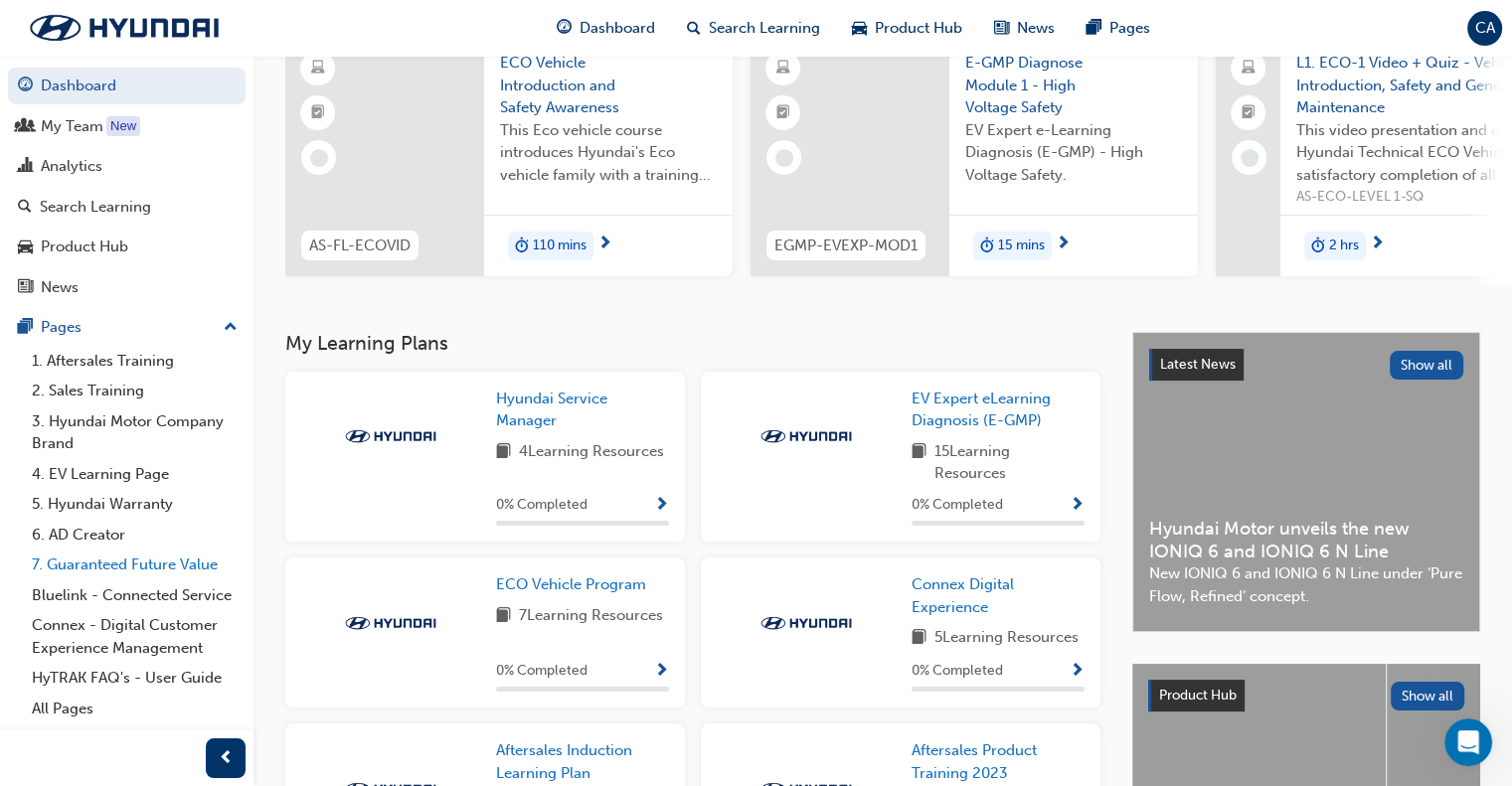 scroll, scrollTop: 0, scrollLeft: 0, axis: both 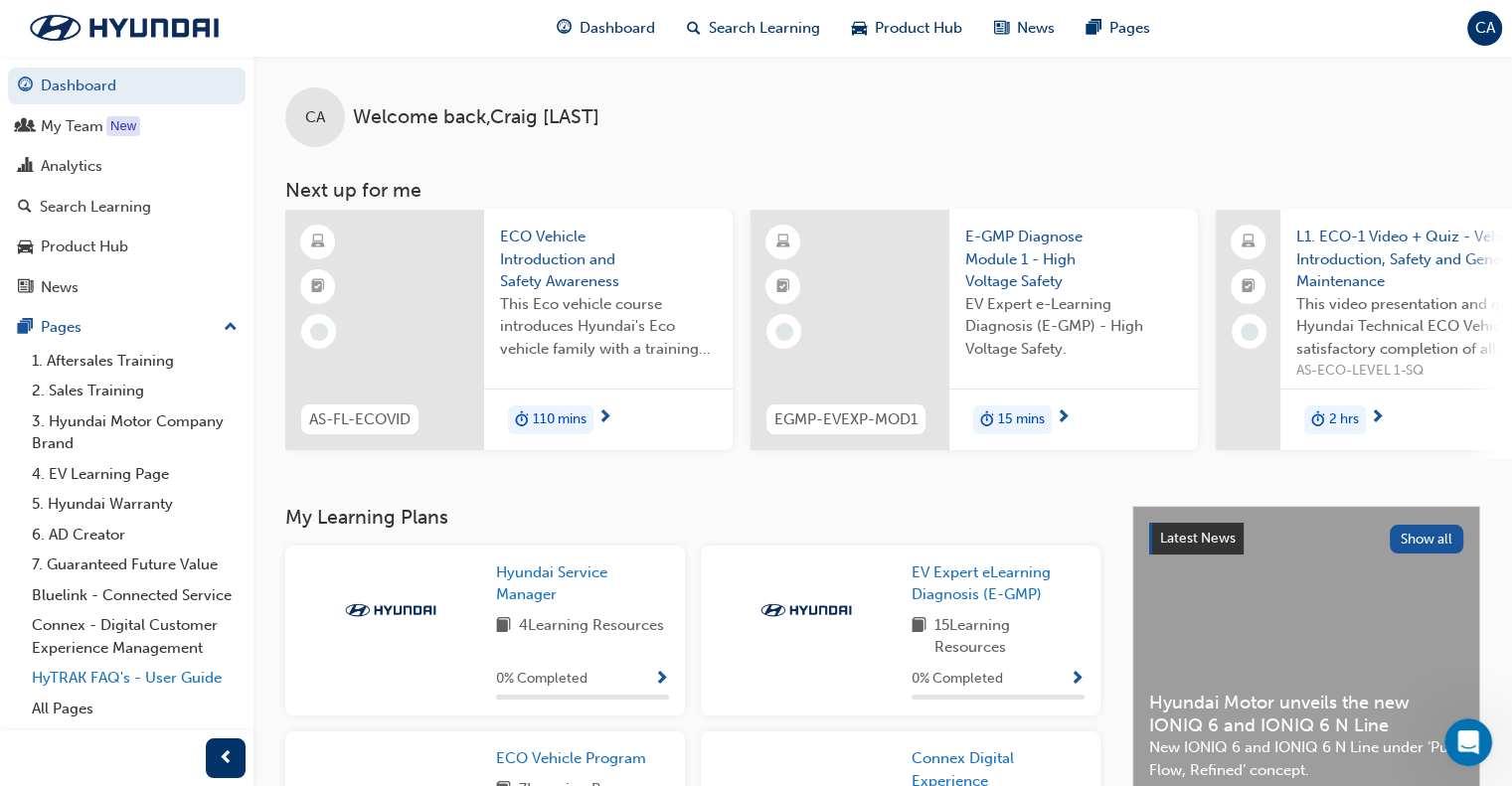 click on "HyTRAK FAQ's - User Guide" at bounding box center (134, 678) 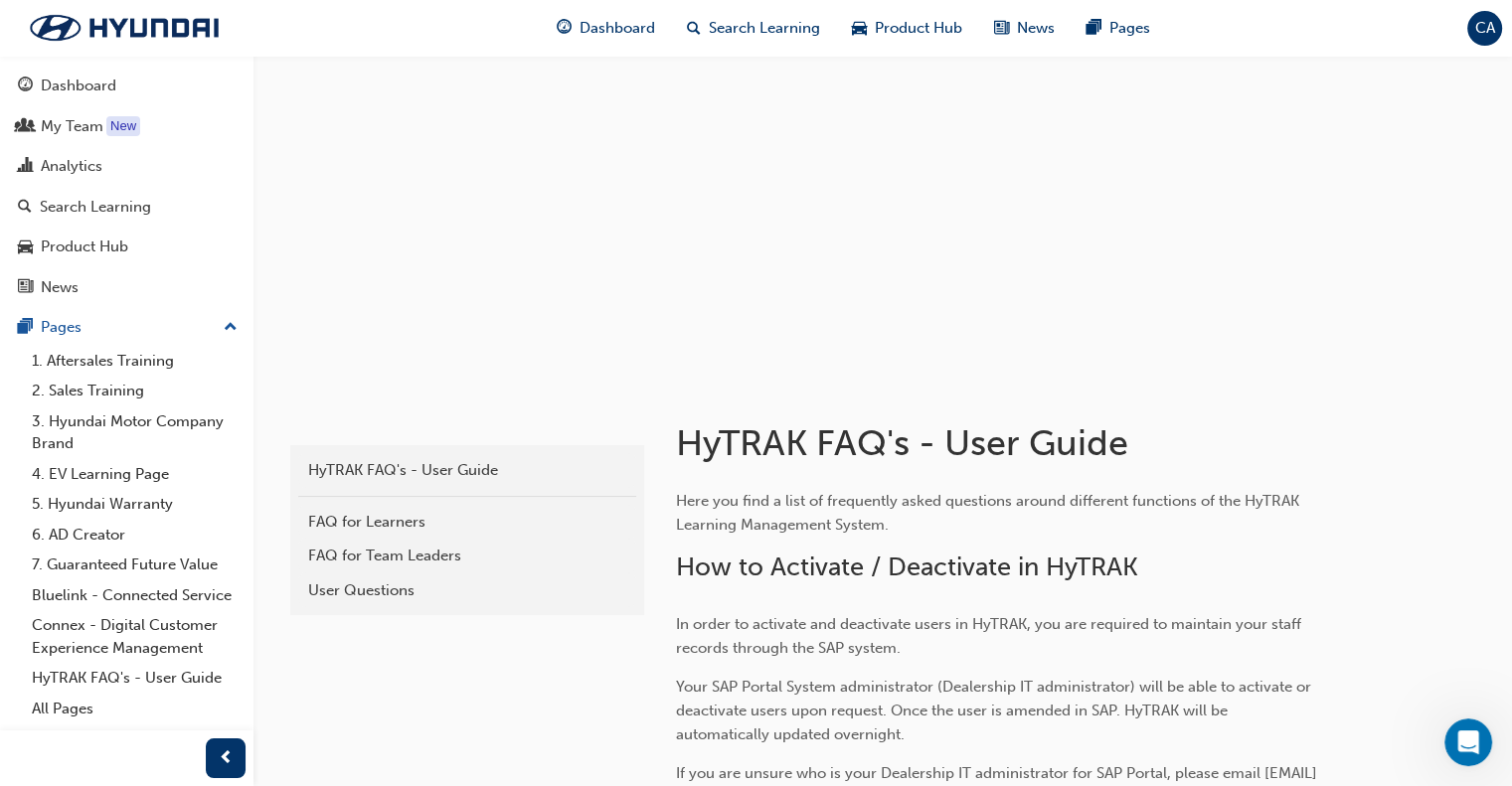 scroll, scrollTop: 0, scrollLeft: 0, axis: both 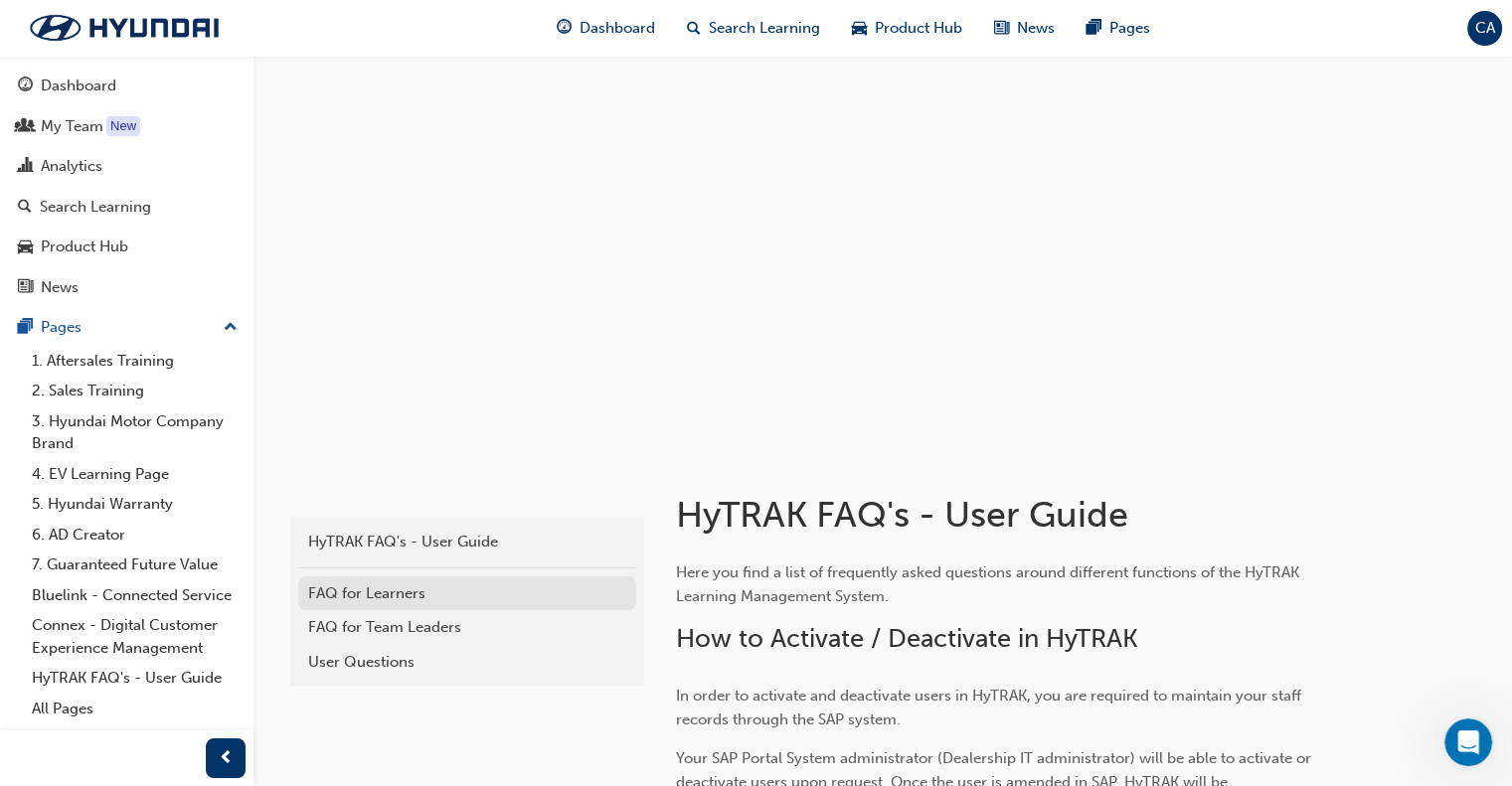 click on "FAQ for Learners" at bounding box center [467, 593] 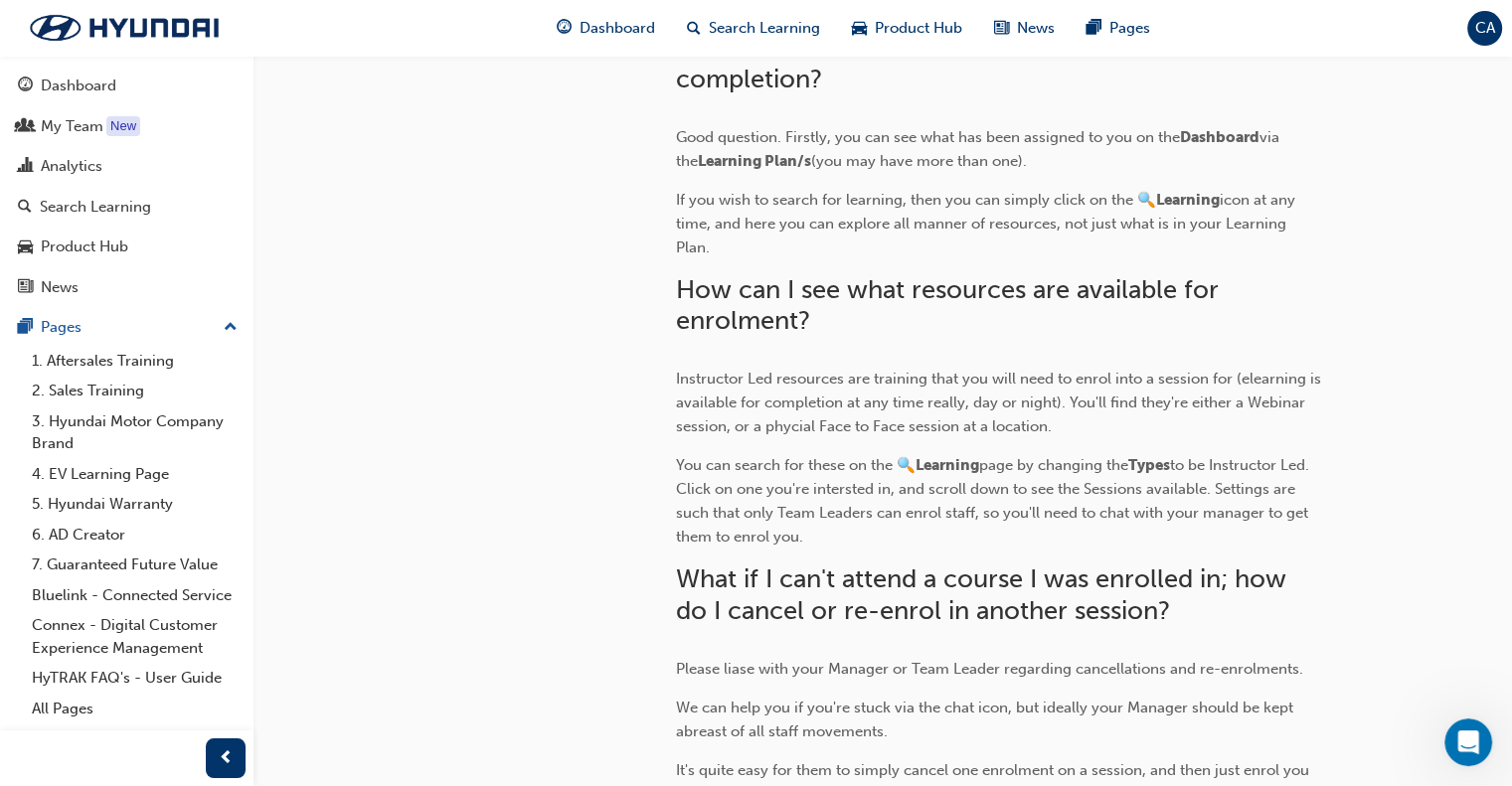 scroll, scrollTop: 0, scrollLeft: 0, axis: both 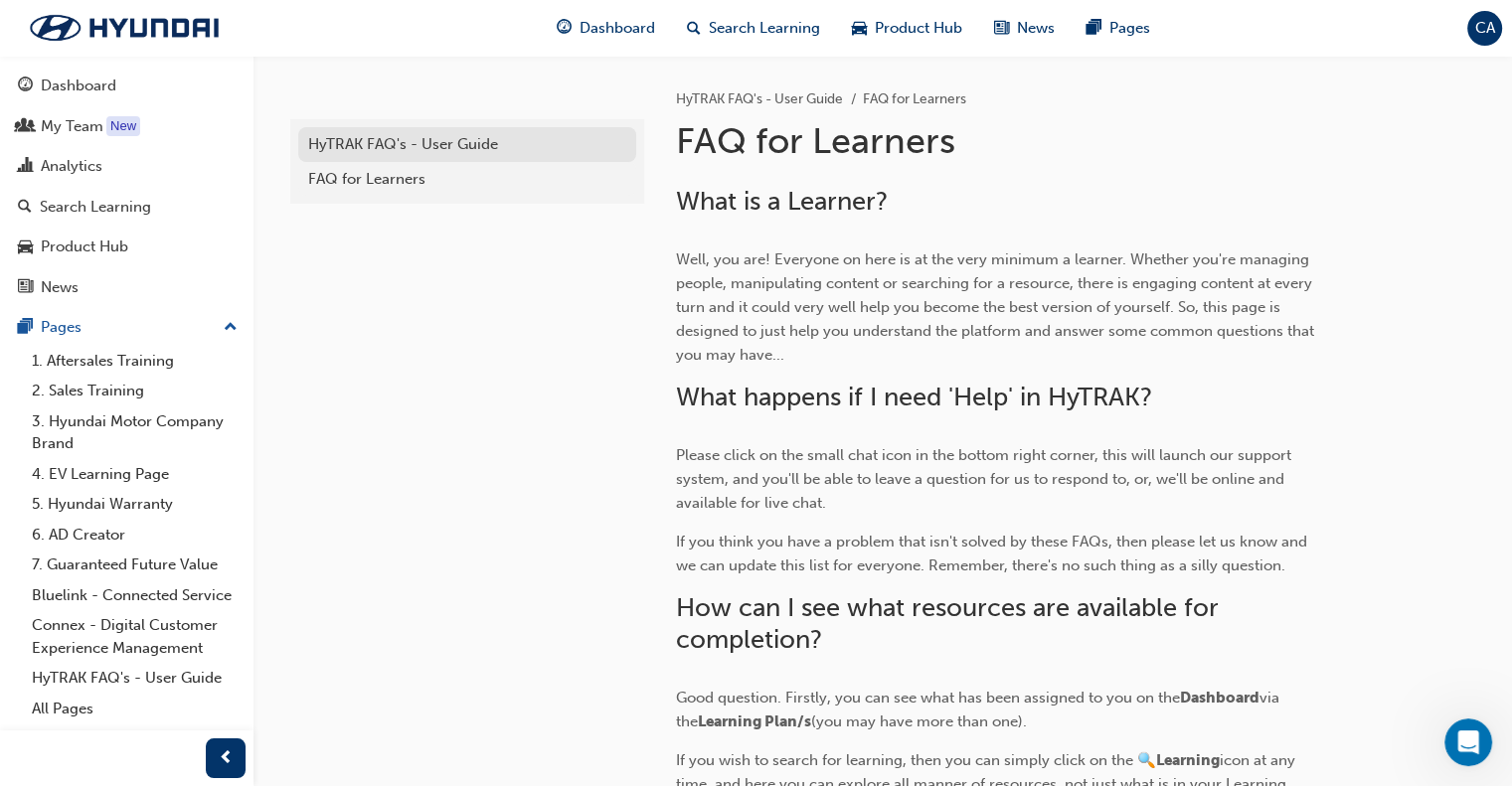 click on "HyTRAK FAQ's - User Guide" at bounding box center (467, 144) 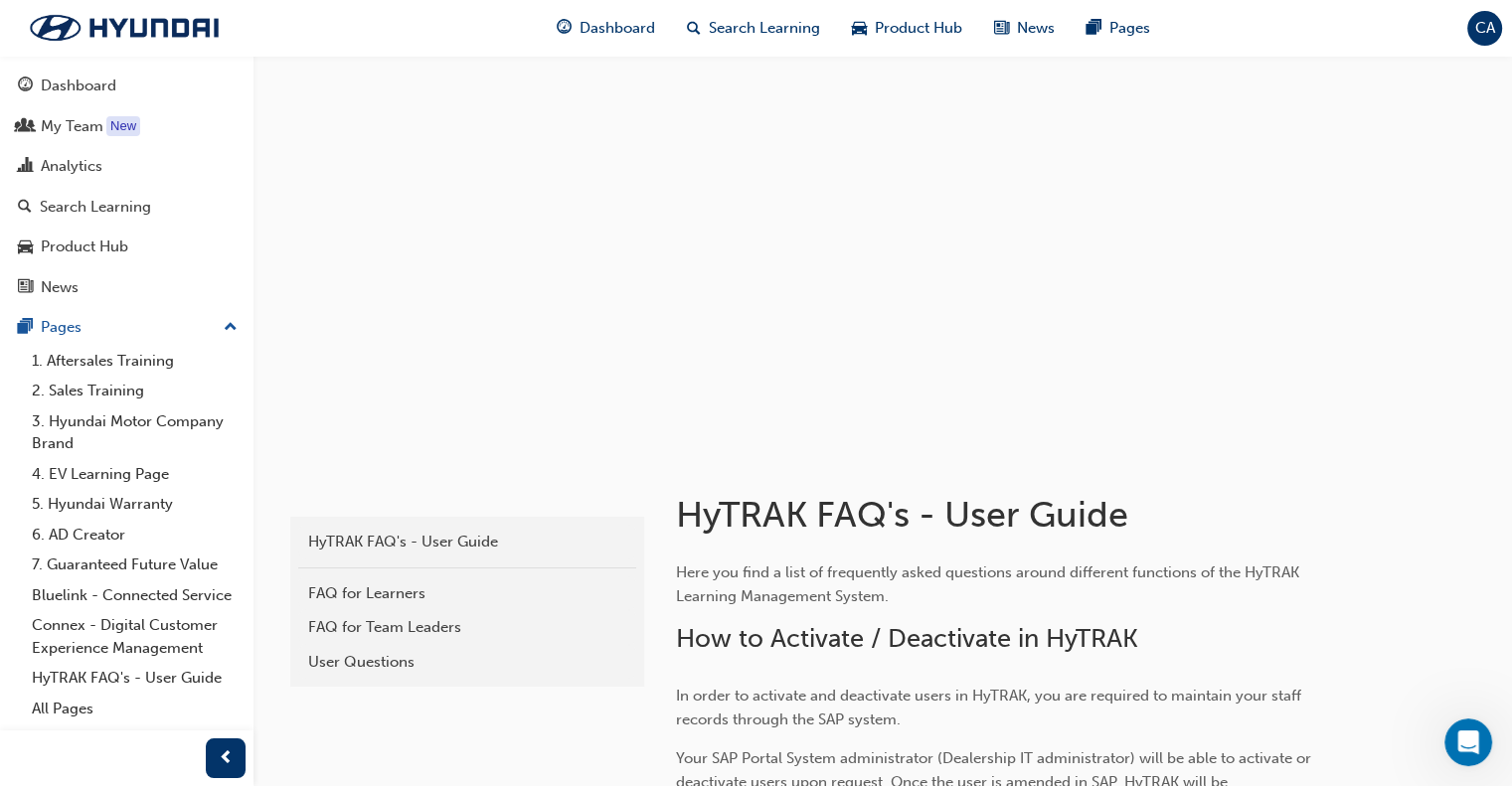 click on "FAQ for Team Leaders" at bounding box center [467, 627] 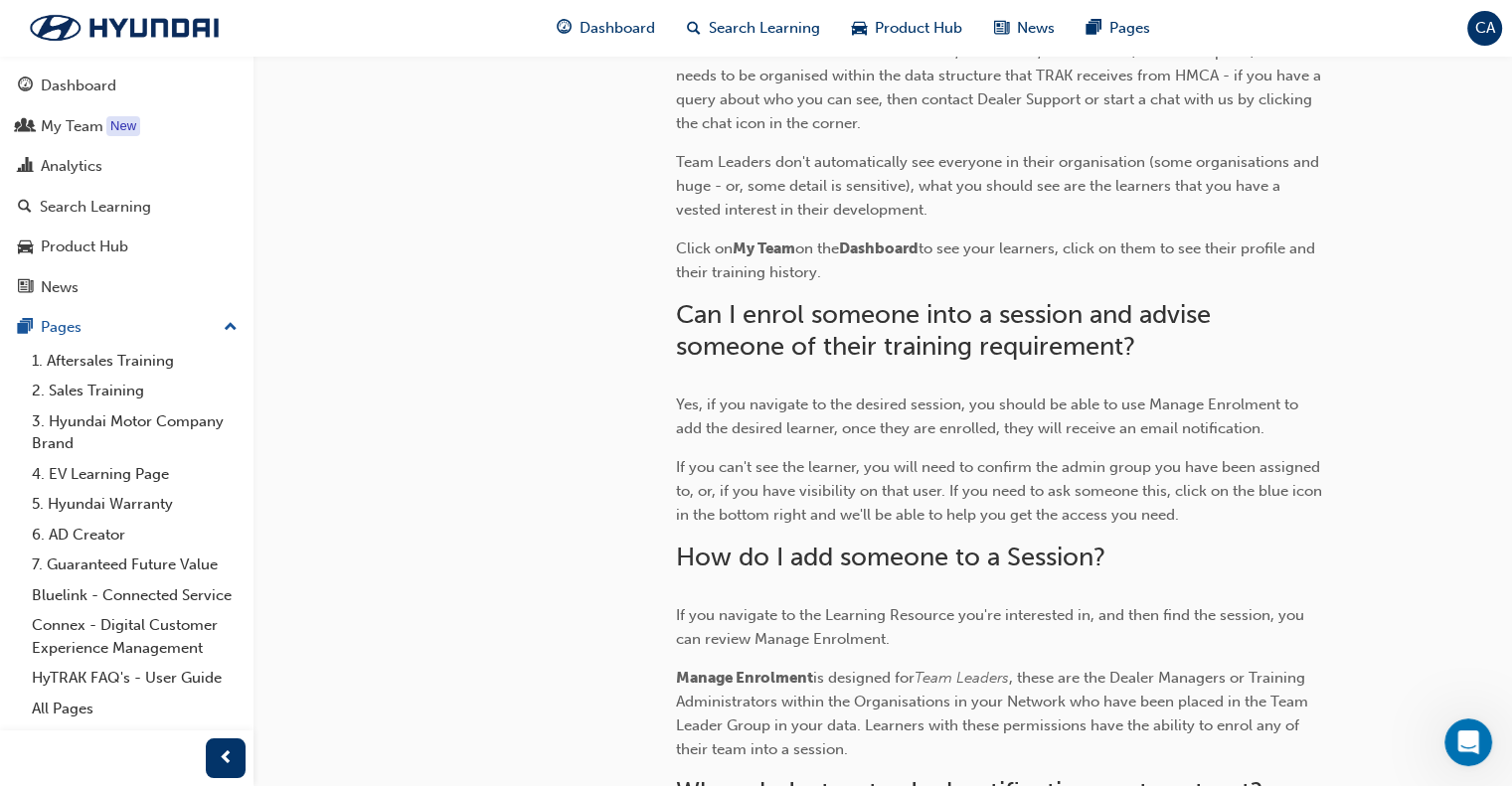 scroll, scrollTop: 0, scrollLeft: 0, axis: both 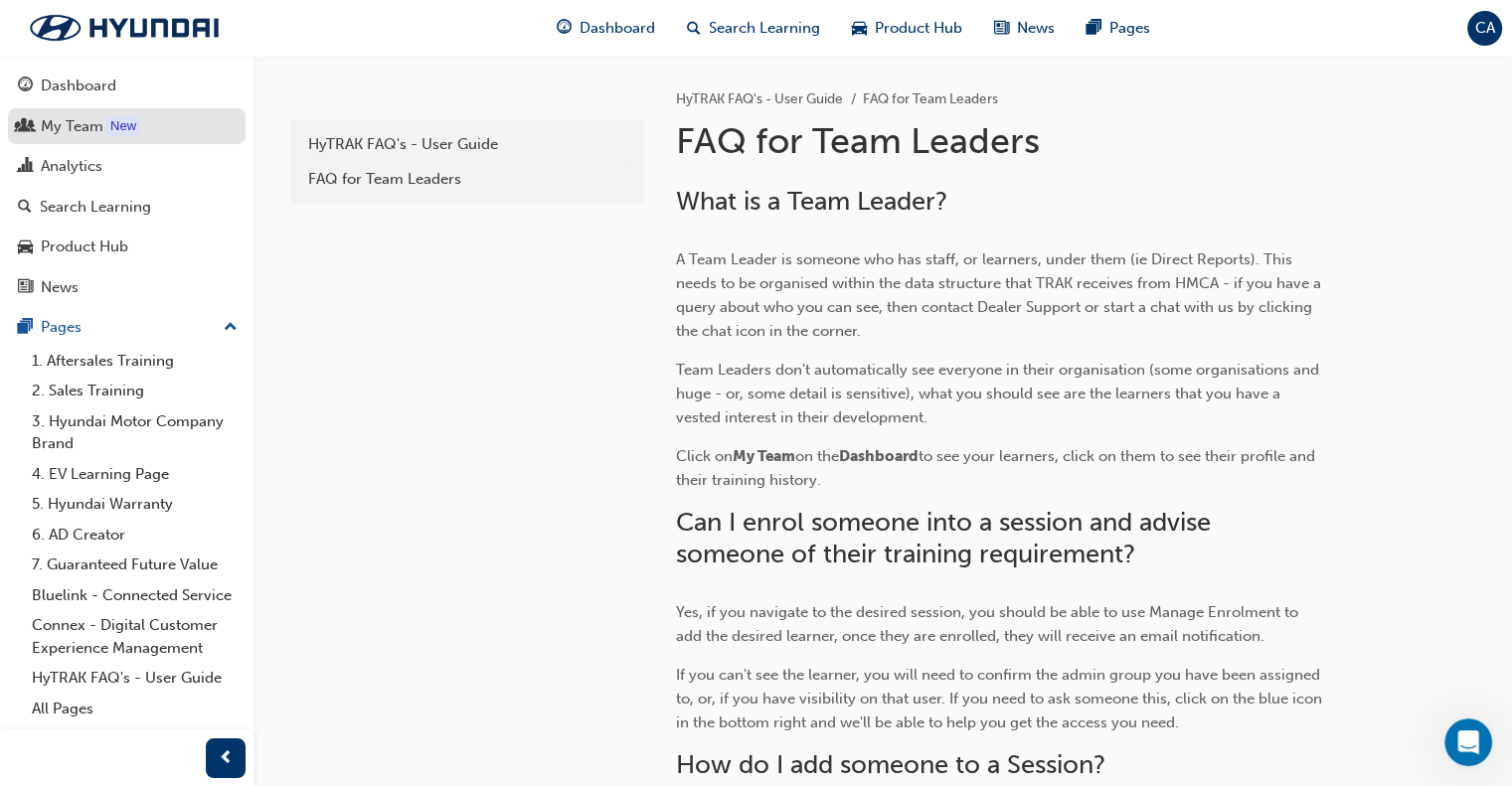 click on "My Team" at bounding box center [72, 126] 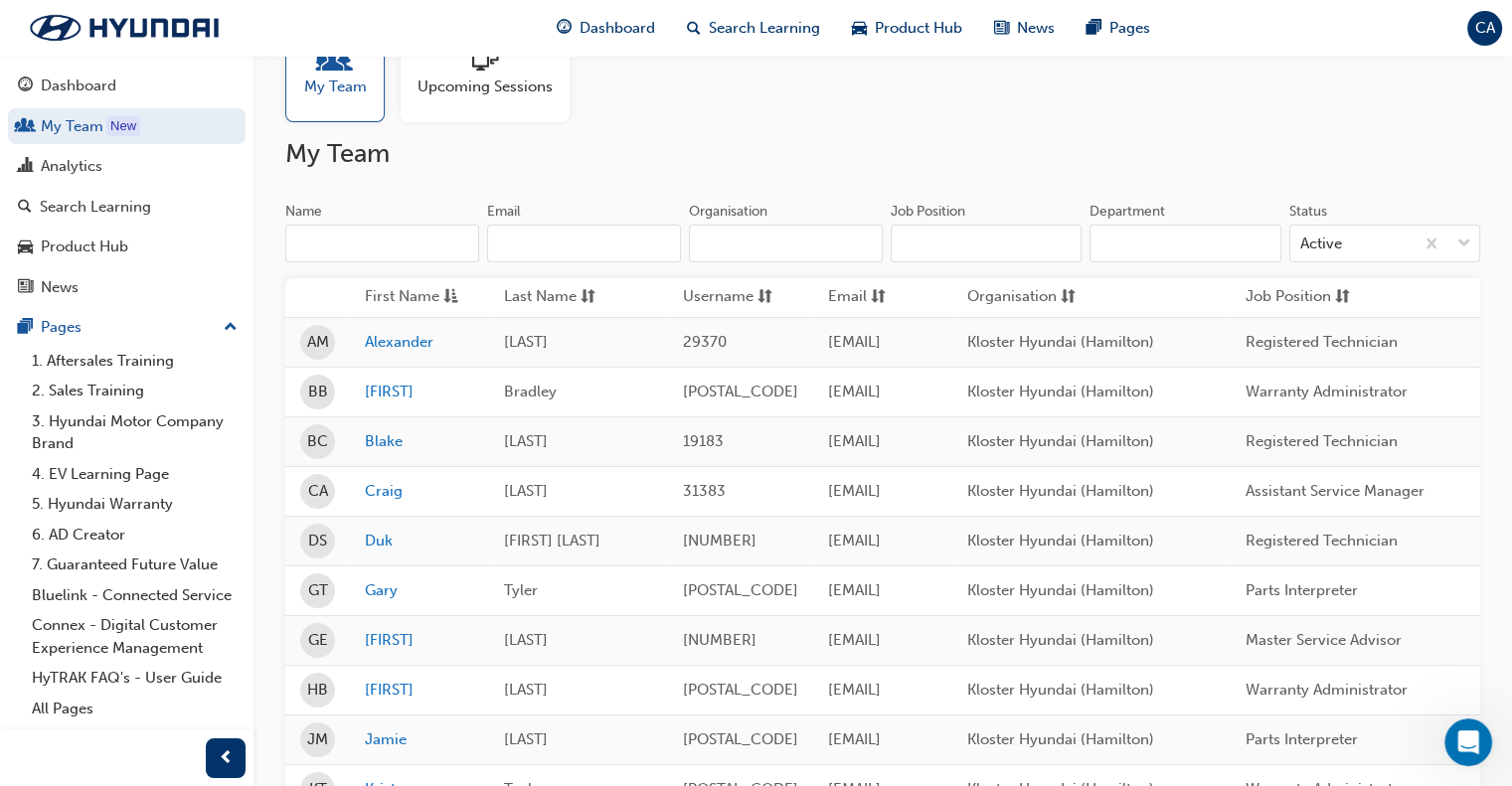 scroll, scrollTop: 99, scrollLeft: 0, axis: vertical 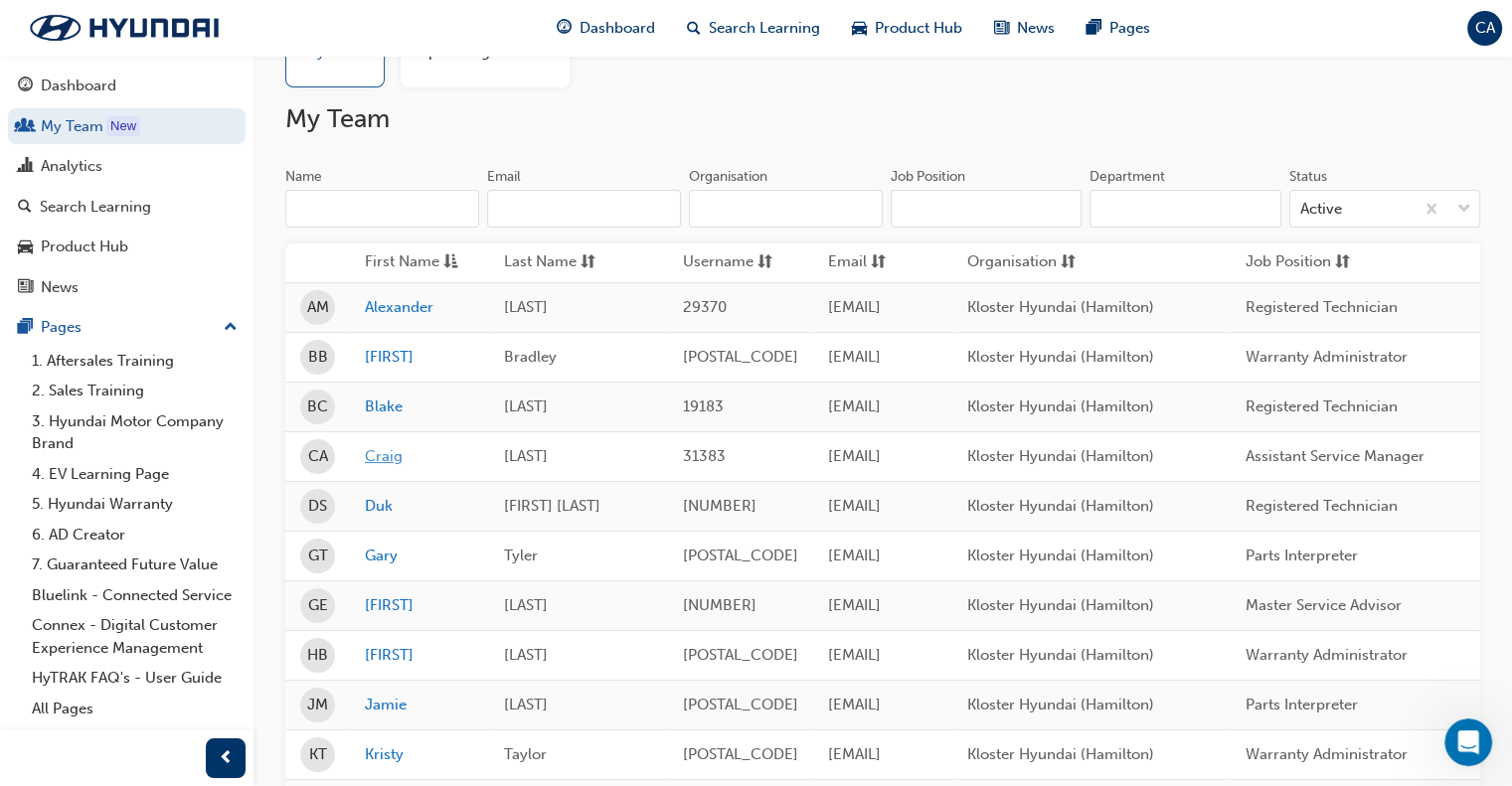 click on "Craig" at bounding box center (420, 456) 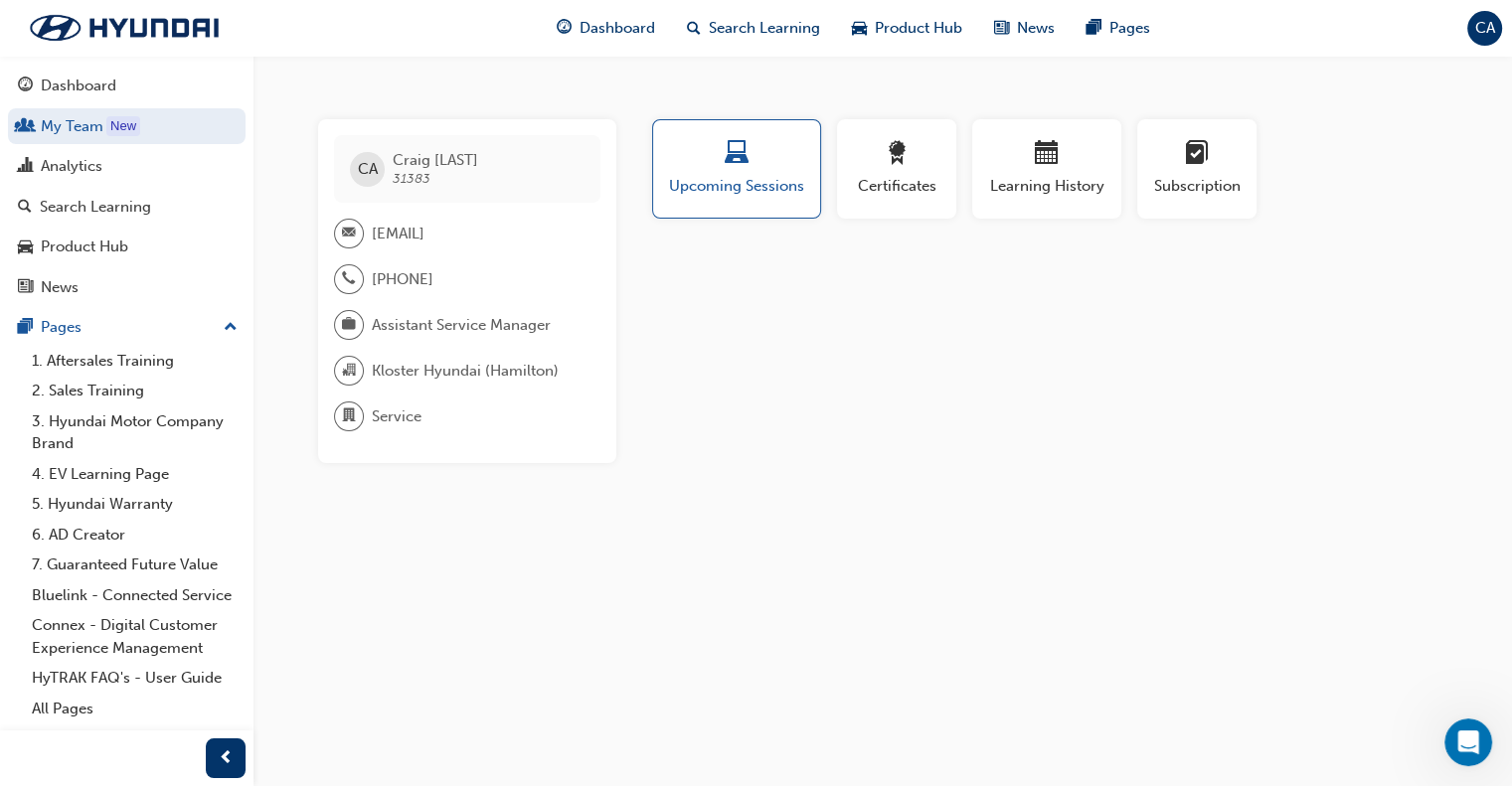 scroll, scrollTop: 0, scrollLeft: 0, axis: both 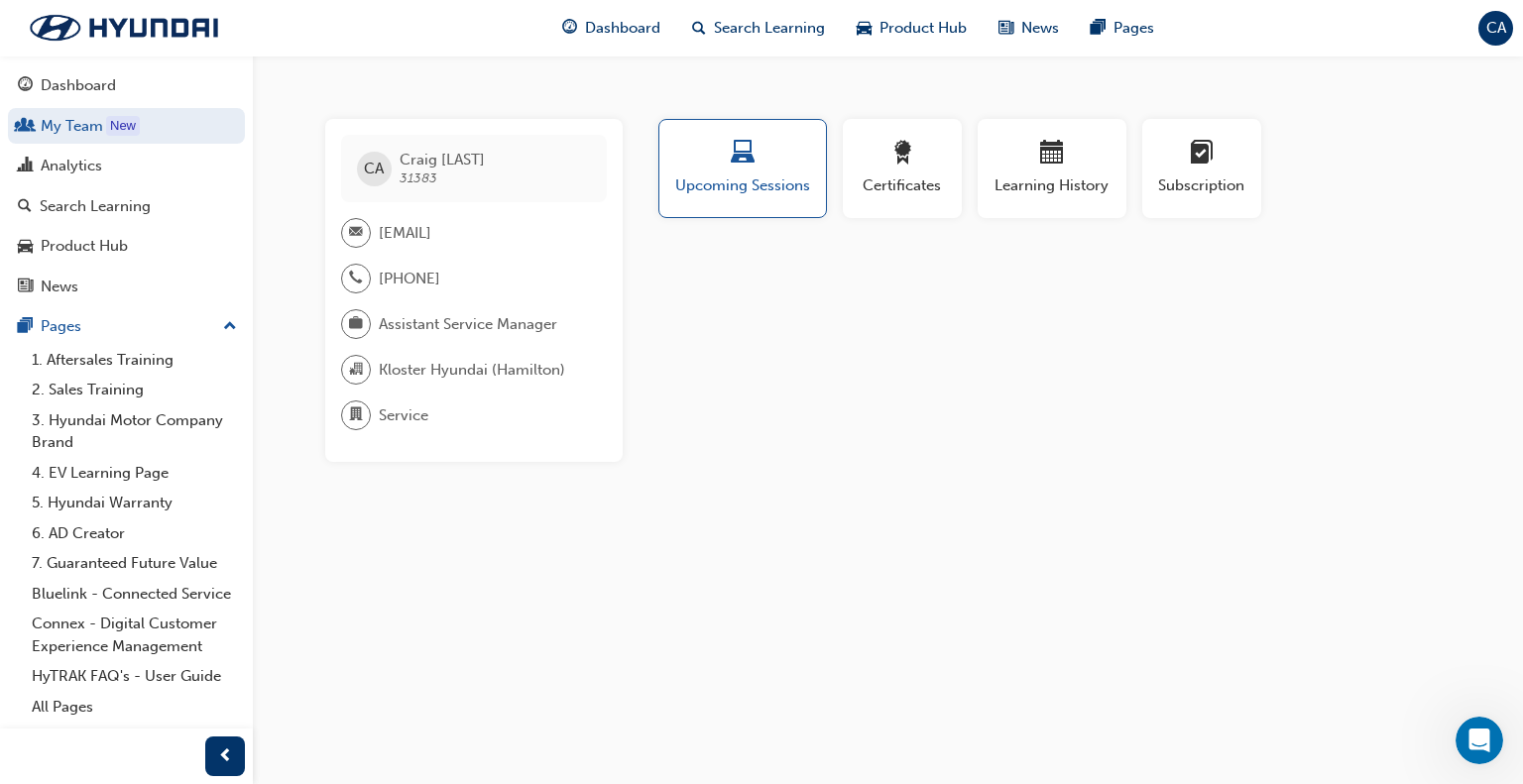 click on "CA [FIRST] [LAST] [POSTAL_CODE] [EMAIL] [PHONE] Assistant Service Manager [COMPANY] ([CITY]) Service This user has been inactive since [NUMBER] days ago and doesn't currently have access to the platform" at bounding box center [474, 290] 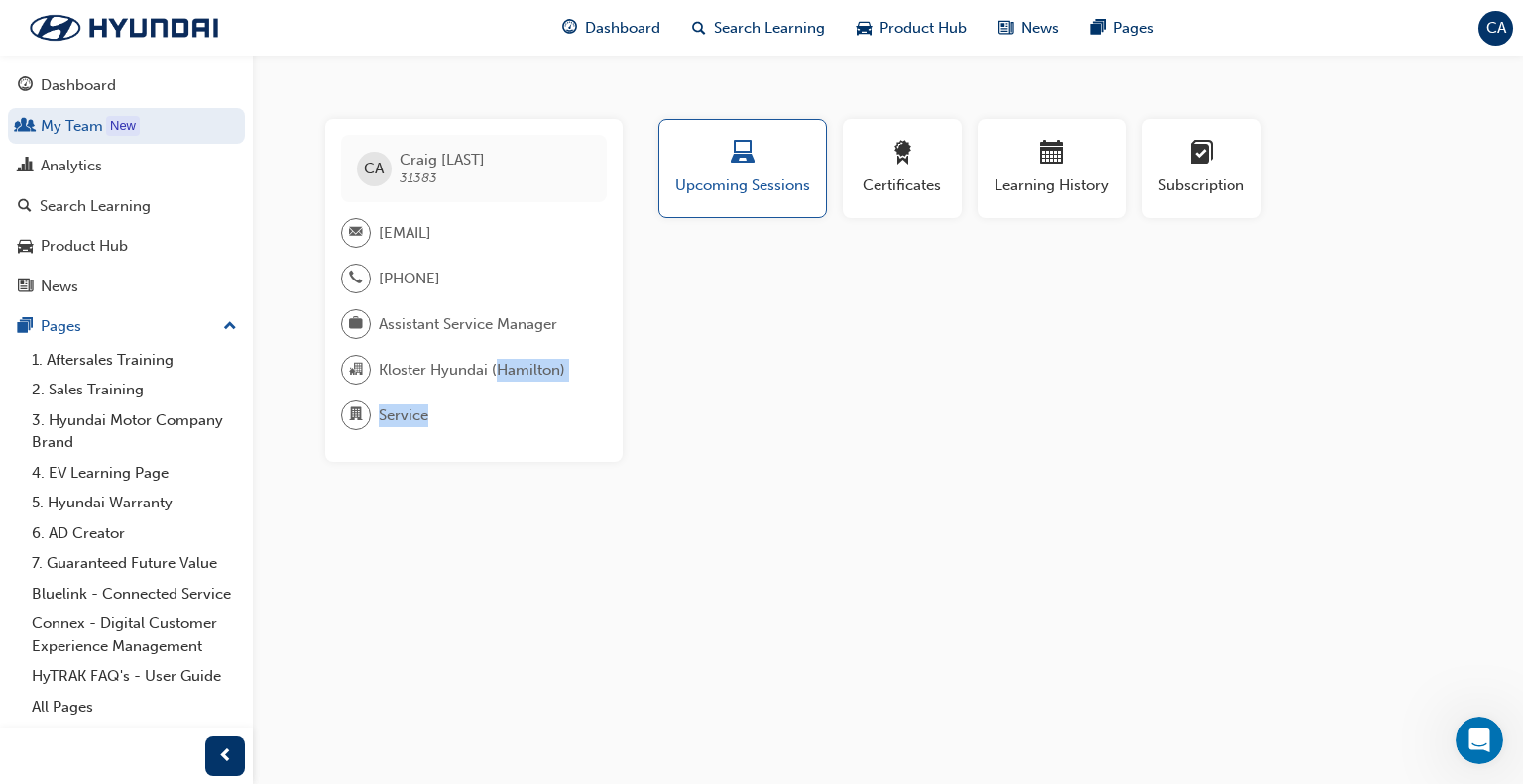 click on "Kloster Hyundai (Hamilton)" at bounding box center (466, 370) 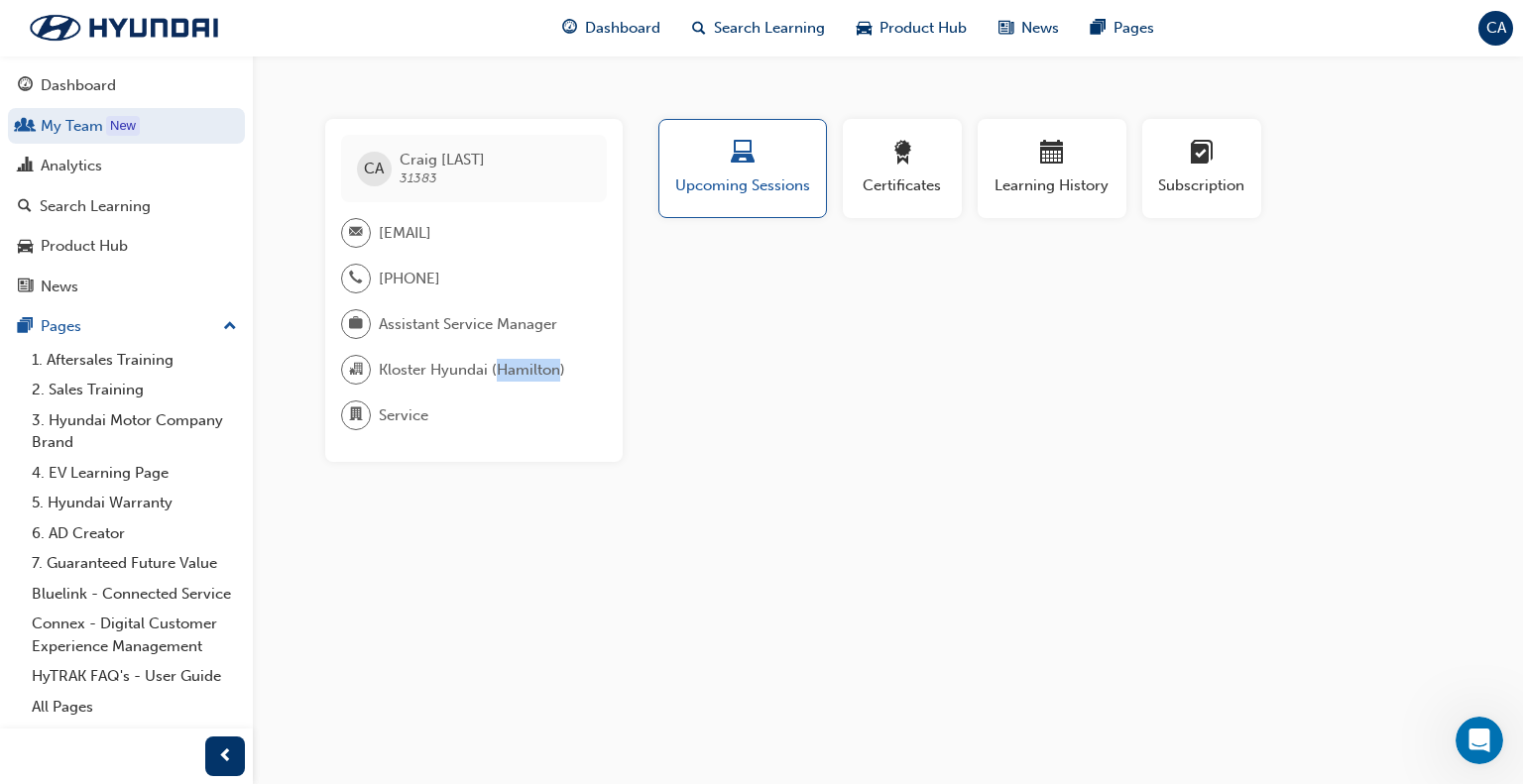 click on "Kloster Hyundai (Hamilton)" at bounding box center (466, 370) 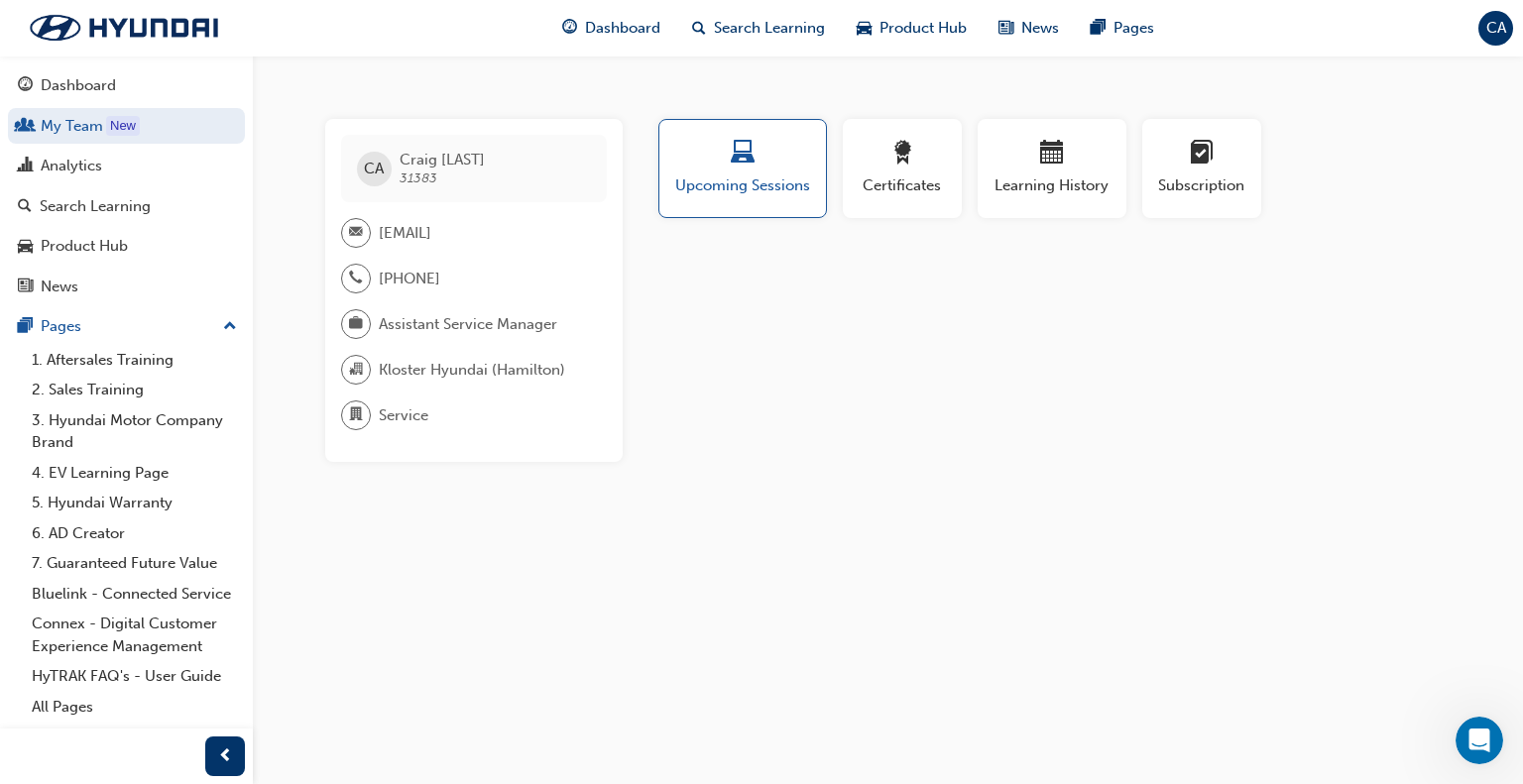 click on "Kloster Hyundai (Hamilton)" at bounding box center (472, 370) 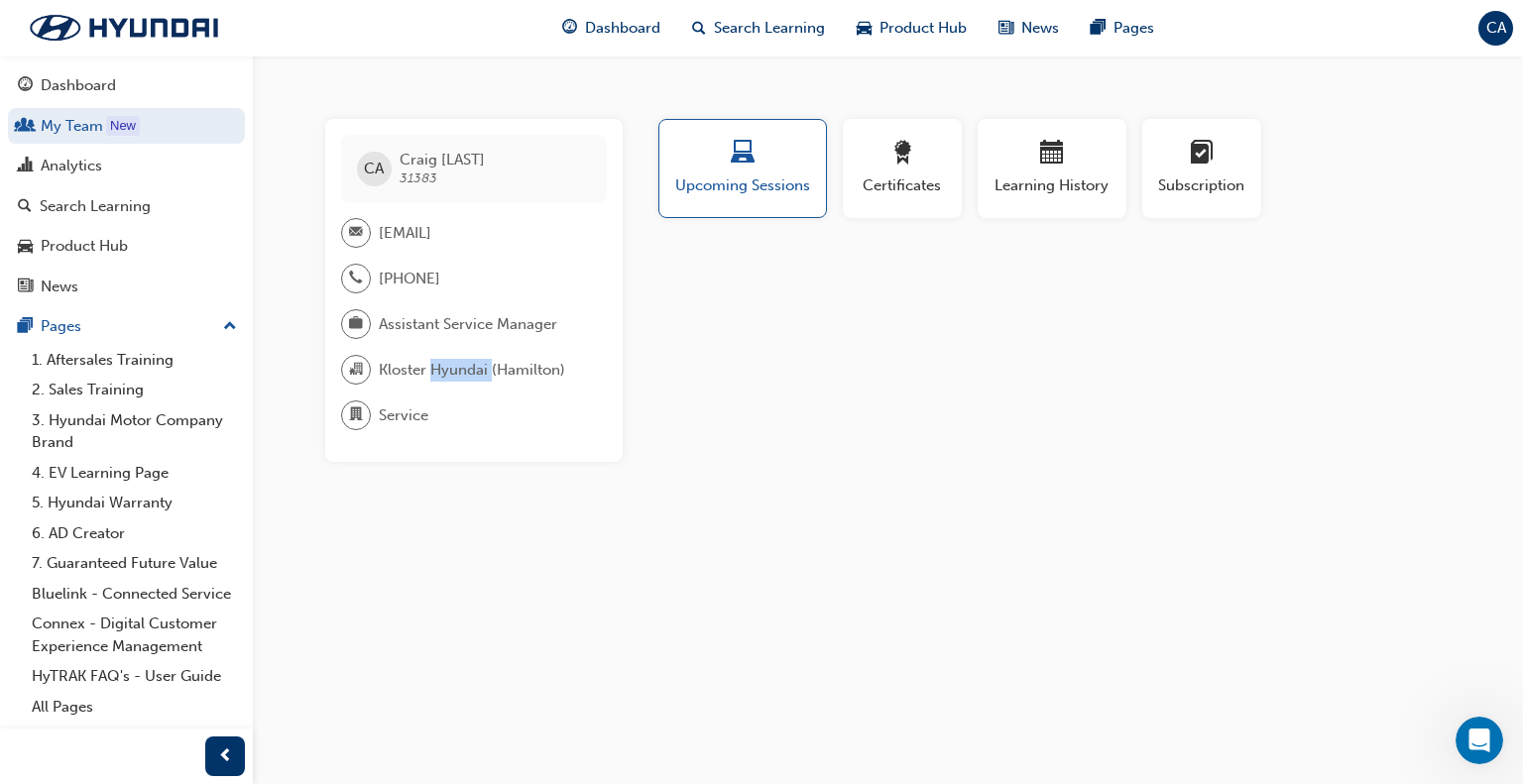 click on "Kloster Hyundai (Hamilton)" at bounding box center (472, 370) 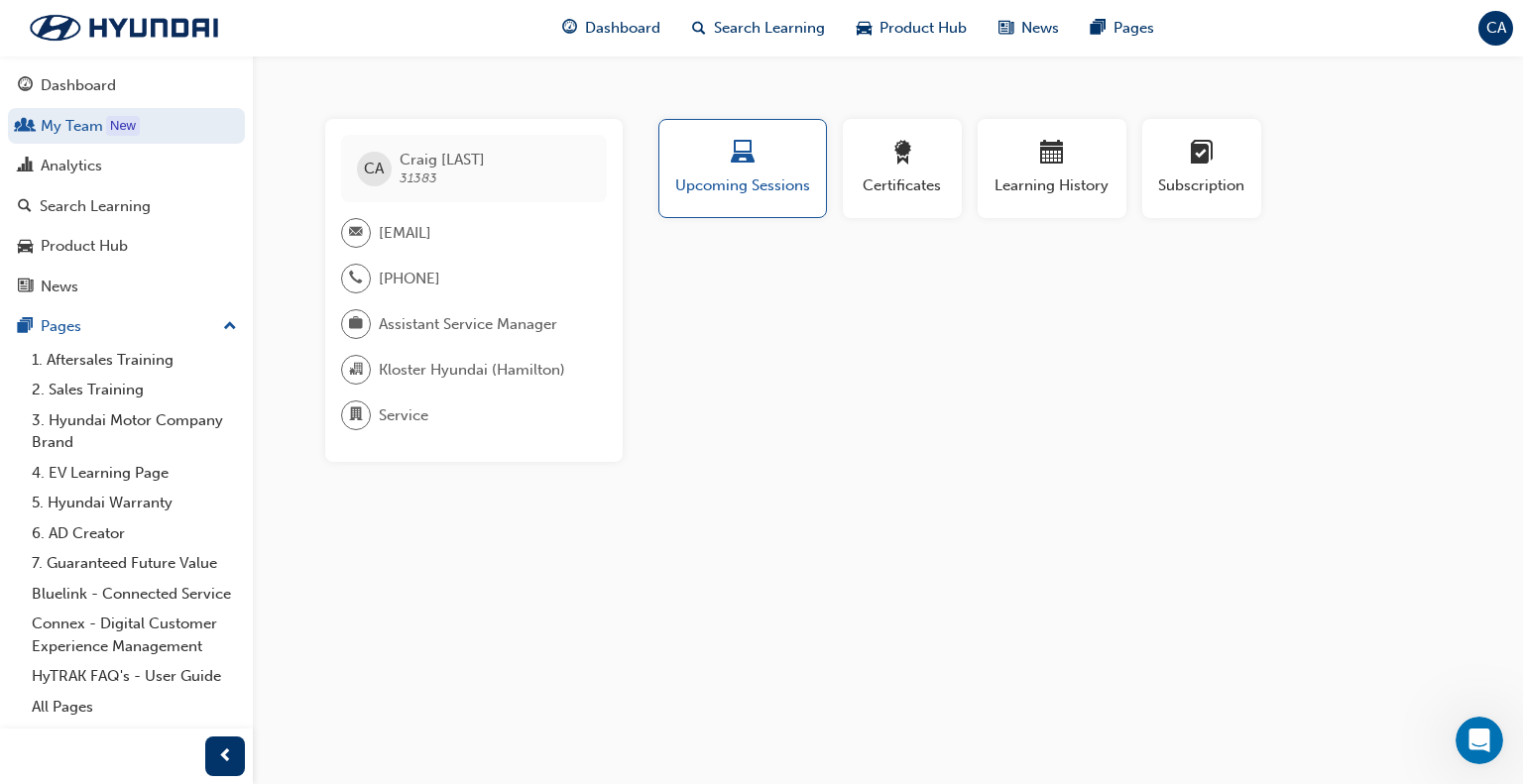 click on "CA [FIRST] [LAST] [POSTAL_CODE] [EMAIL] [PHONE] Assistant Service Manager [COMPANY] ([CITY]) Service This user has been inactive since [NUMBER] days ago and doesn't currently have access to the platform" at bounding box center [474, 290] 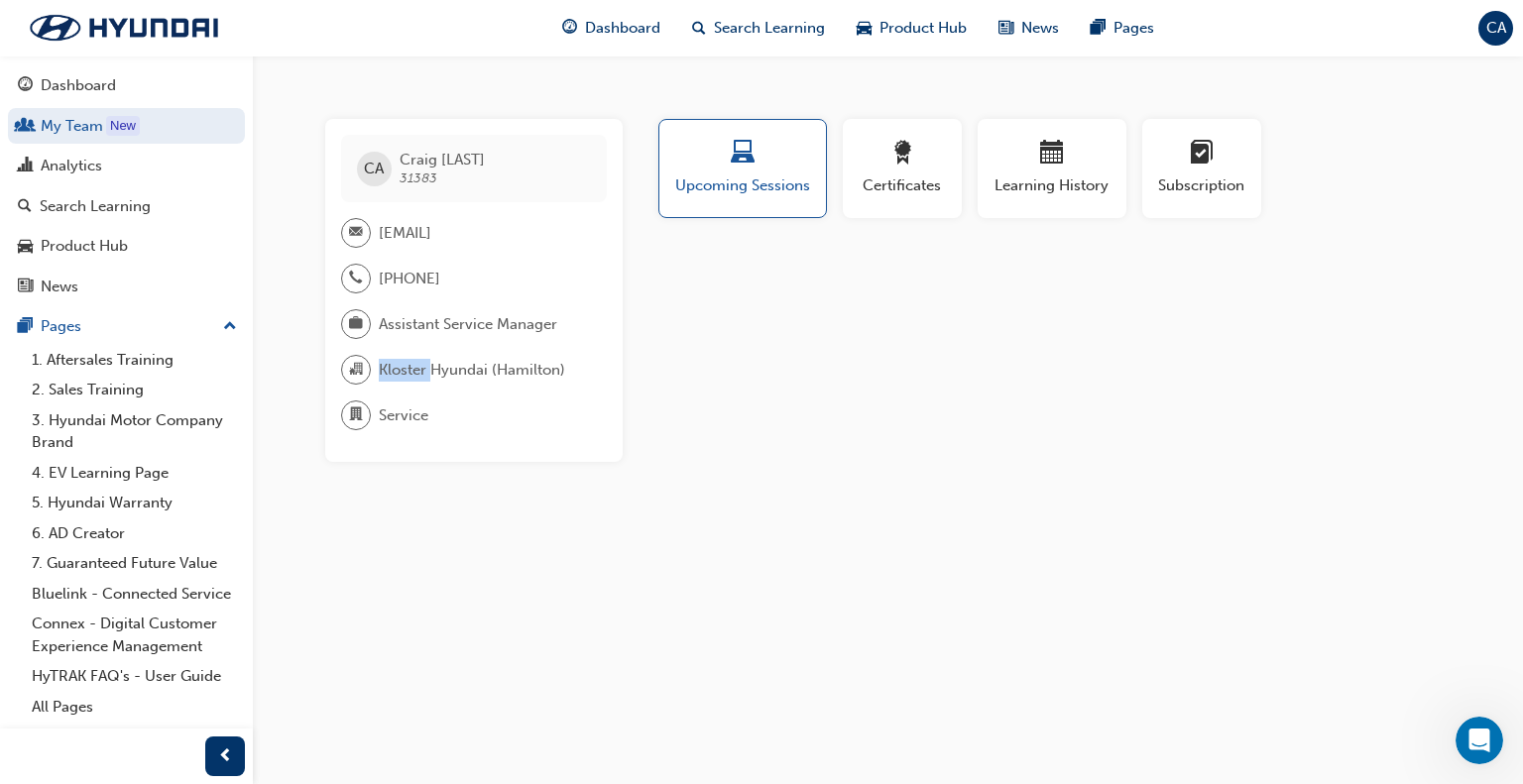 drag, startPoint x: 401, startPoint y: 346, endPoint x: 419, endPoint y: 260, distance: 87.863531 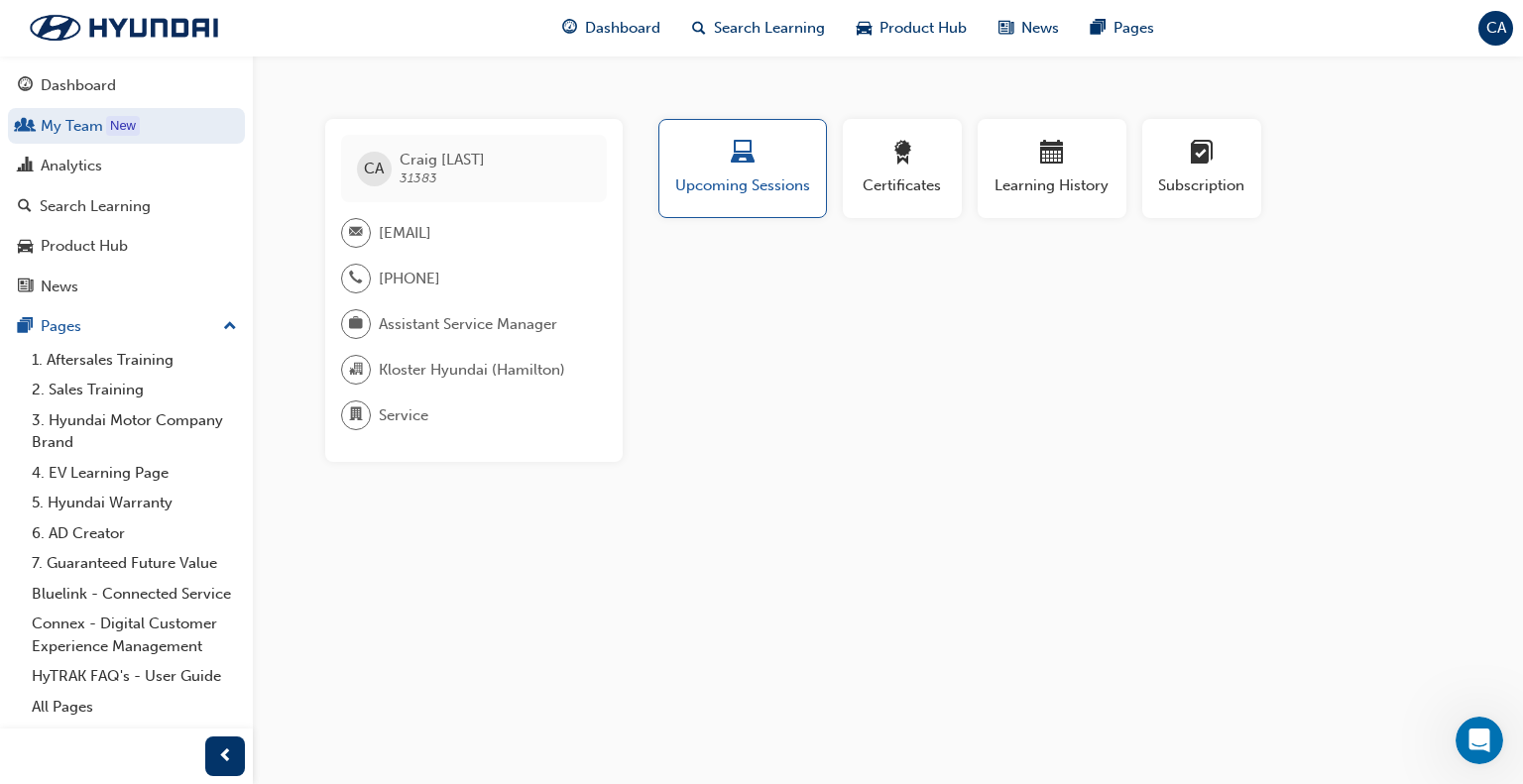 click on "CA [FIRST] [LAST] [POSTAL_CODE] [EMAIL] [PHONE] Assistant Service Manager [COMPANY] ([CITY]) Service This user has been inactive since [NUMBER] days ago and doesn't currently have access to the platform" at bounding box center [474, 290] 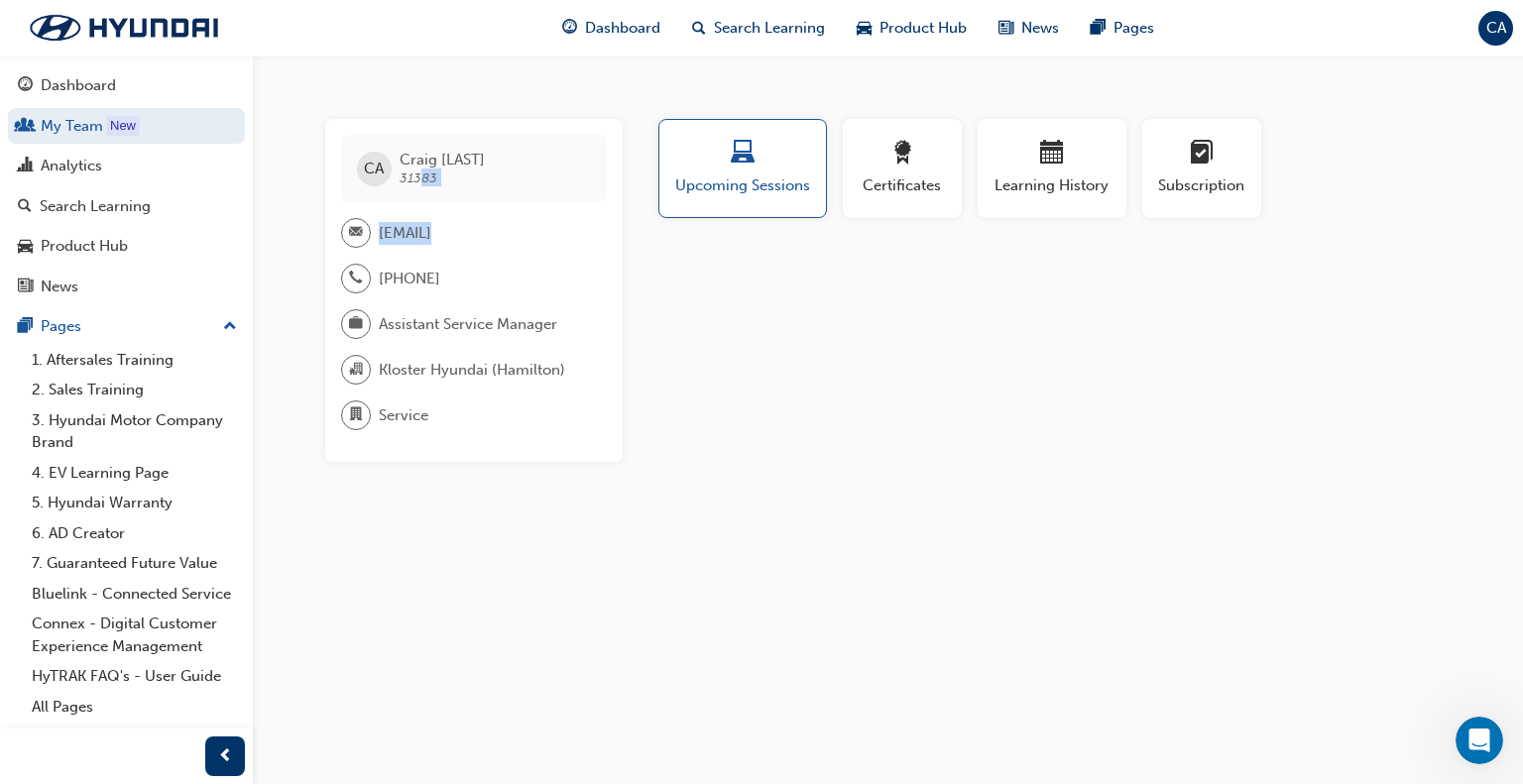 drag, startPoint x: 422, startPoint y: 201, endPoint x: 444, endPoint y: 197, distance: 22.36068 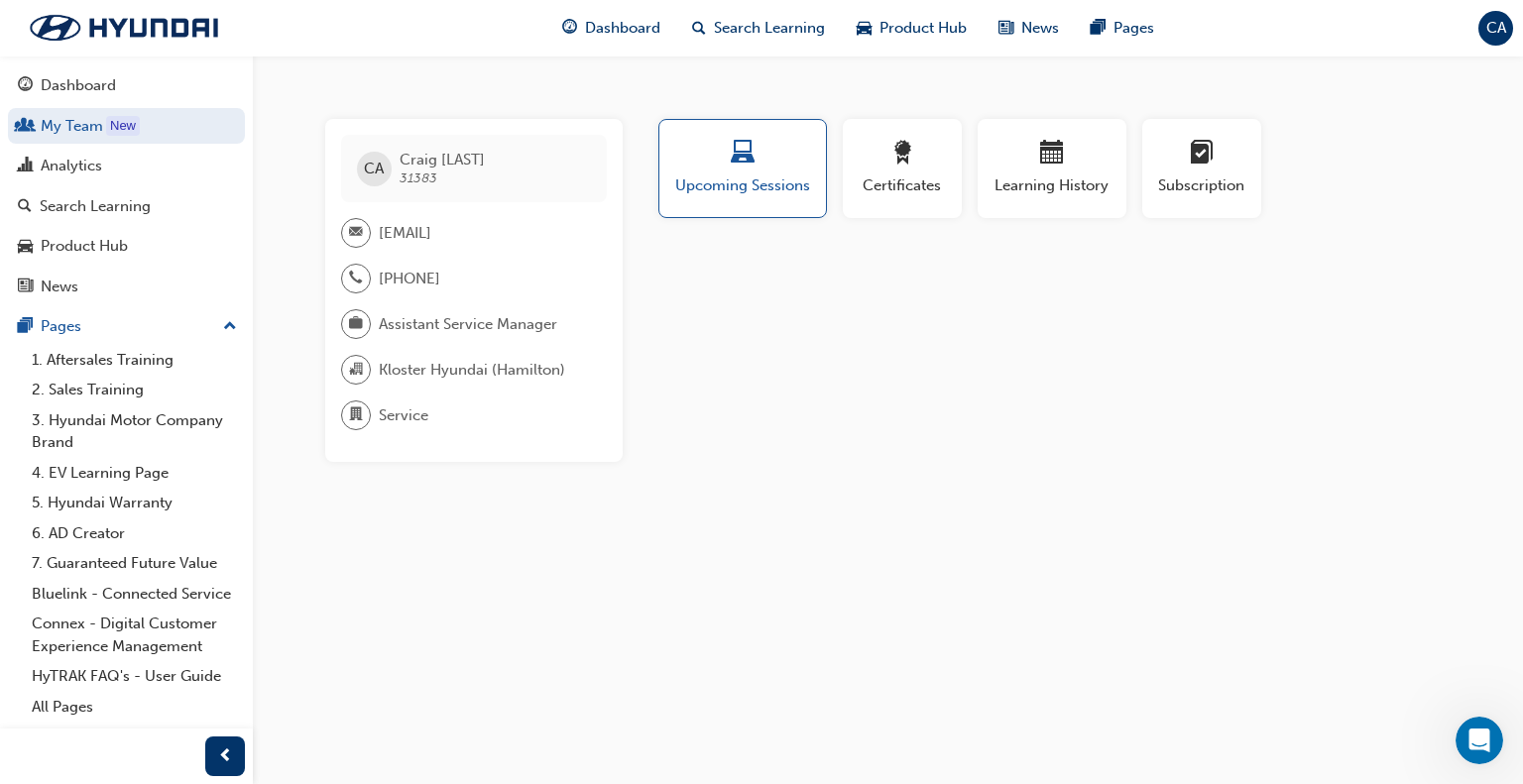 drag, startPoint x: 939, startPoint y: 443, endPoint x: 925, endPoint y: 441, distance: 14.142136 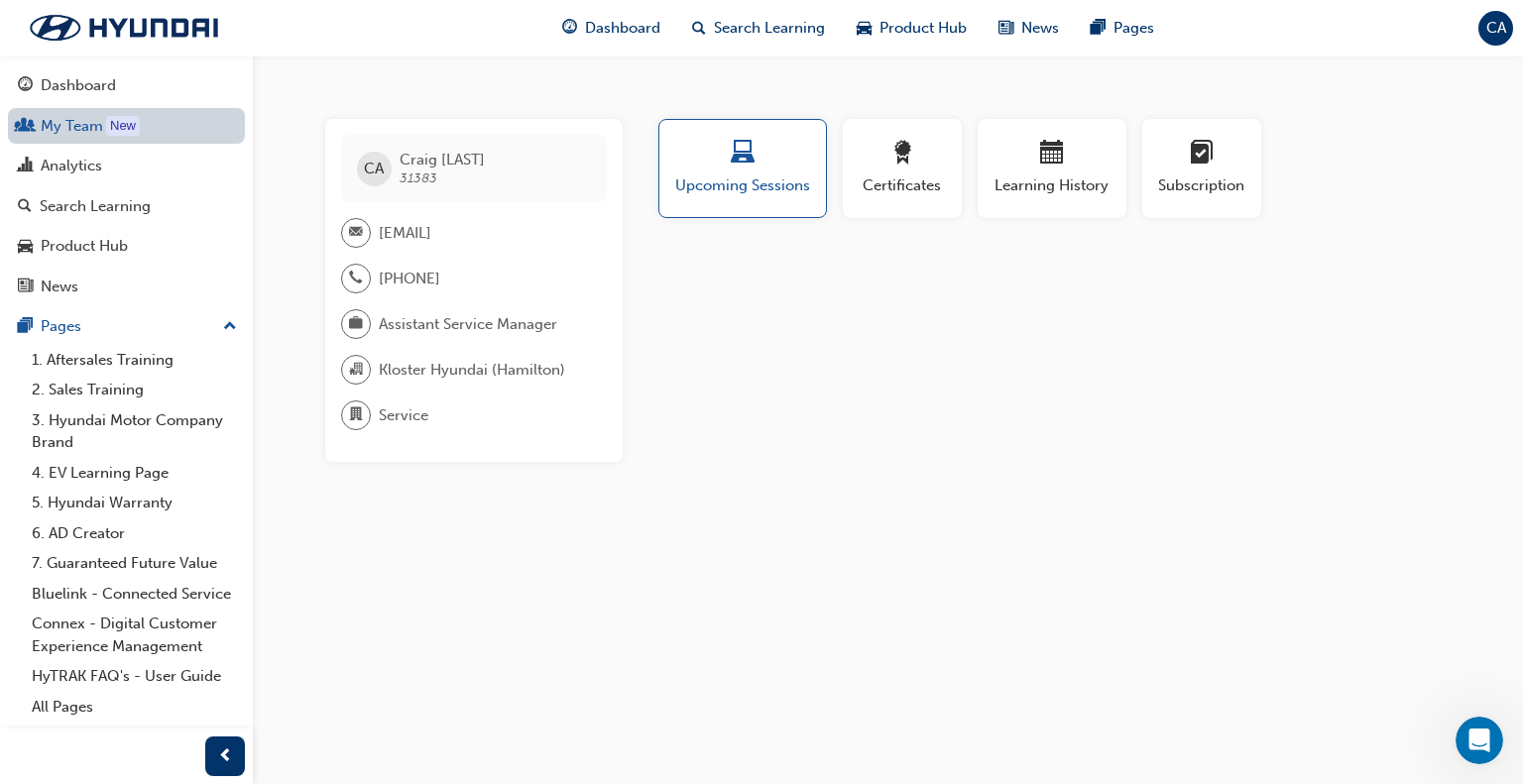 click on "My Team New" at bounding box center [126, 126] 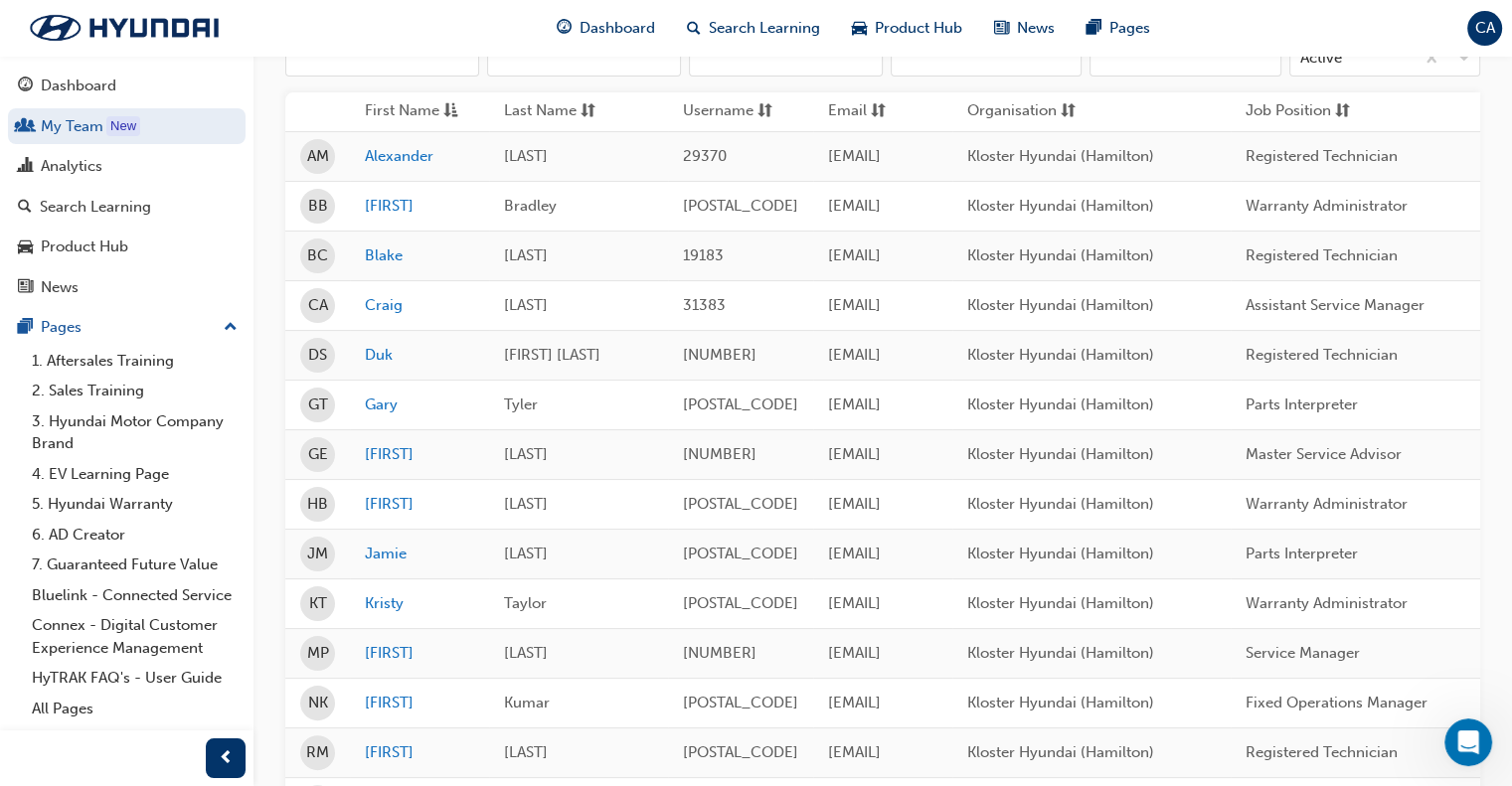 scroll, scrollTop: 628, scrollLeft: 0, axis: vertical 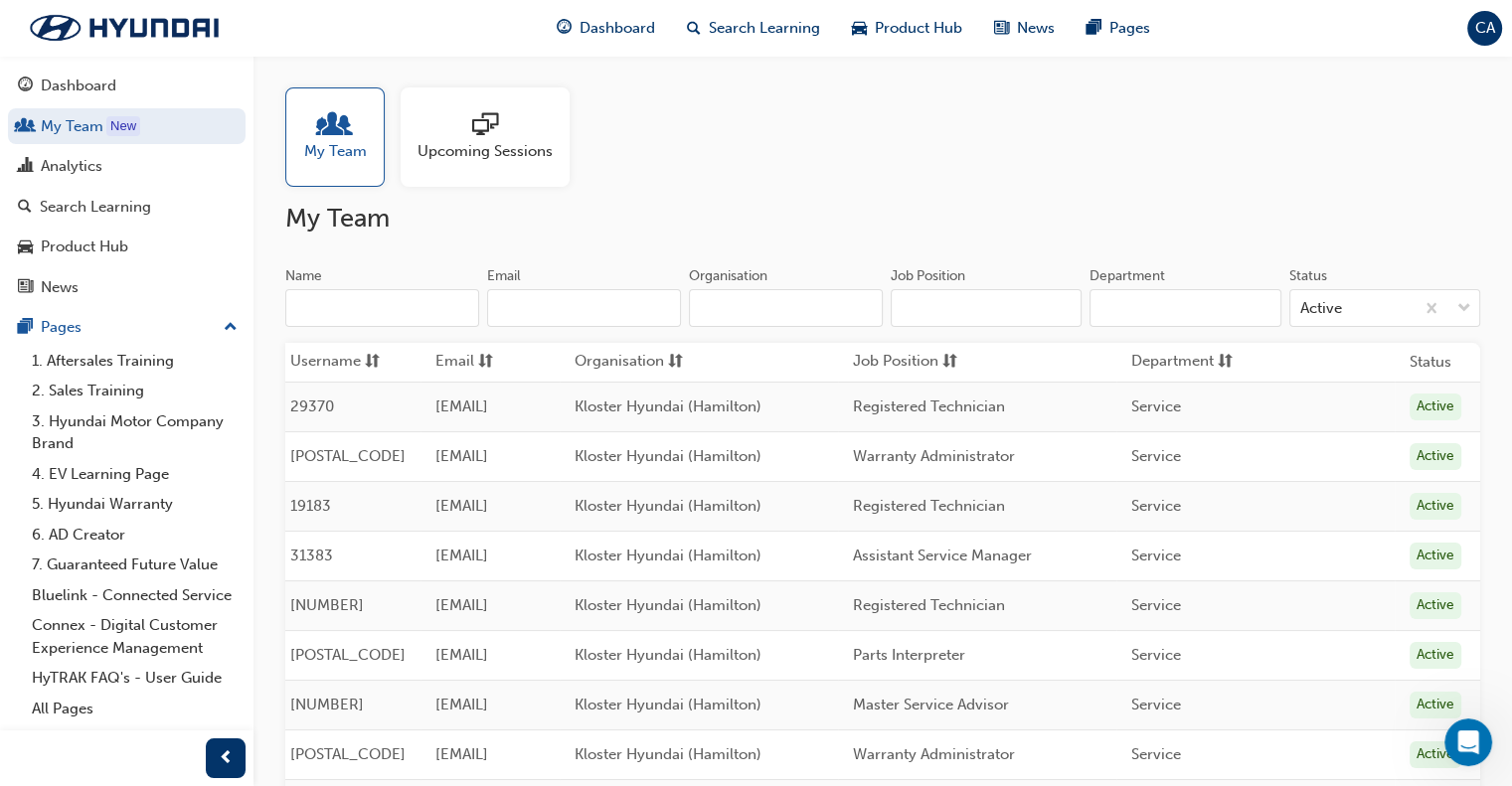 drag, startPoint x: 453, startPoint y: 548, endPoint x: 477, endPoint y: 562, distance: 27.784888 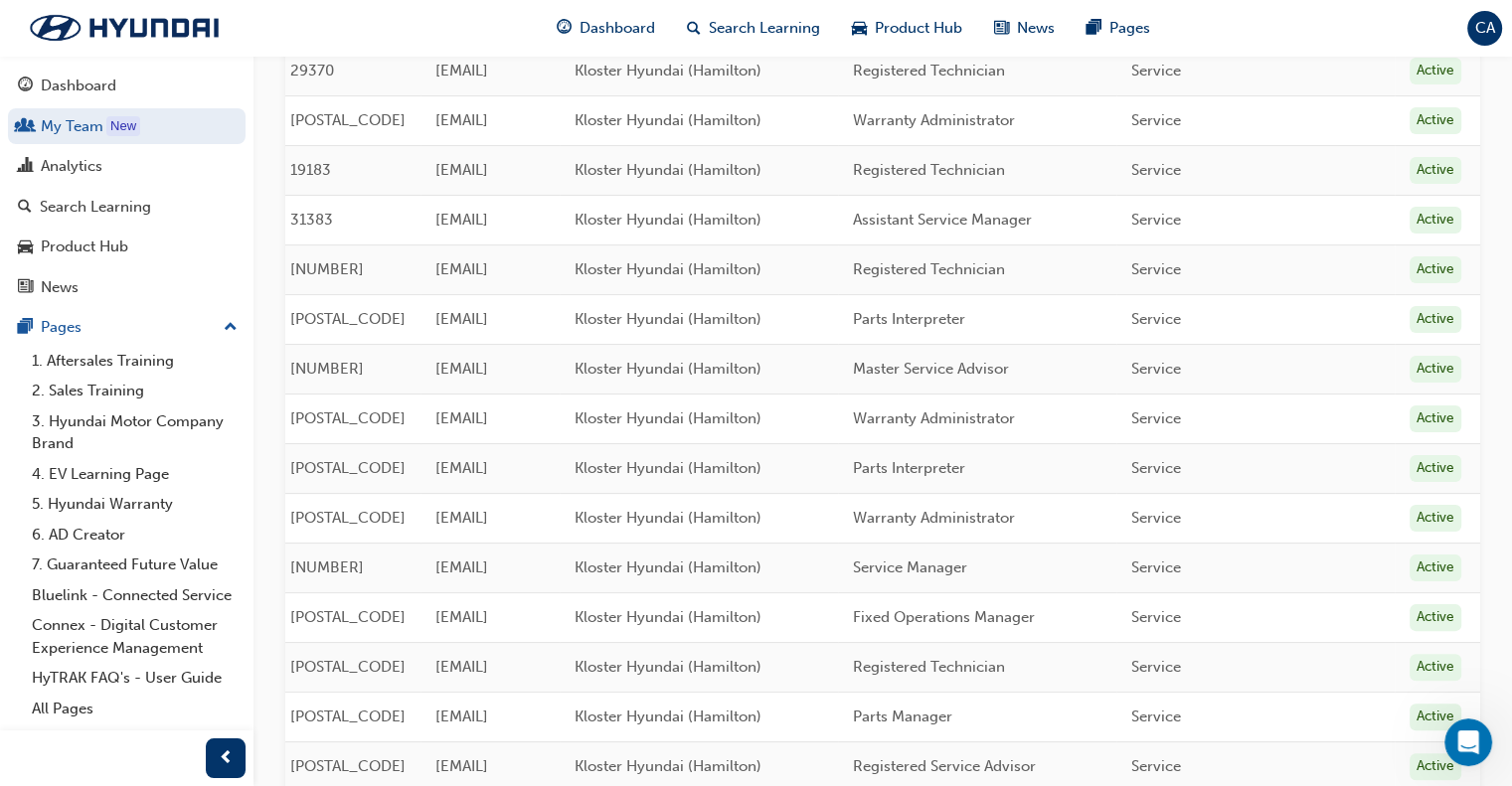scroll, scrollTop: 628, scrollLeft: 0, axis: vertical 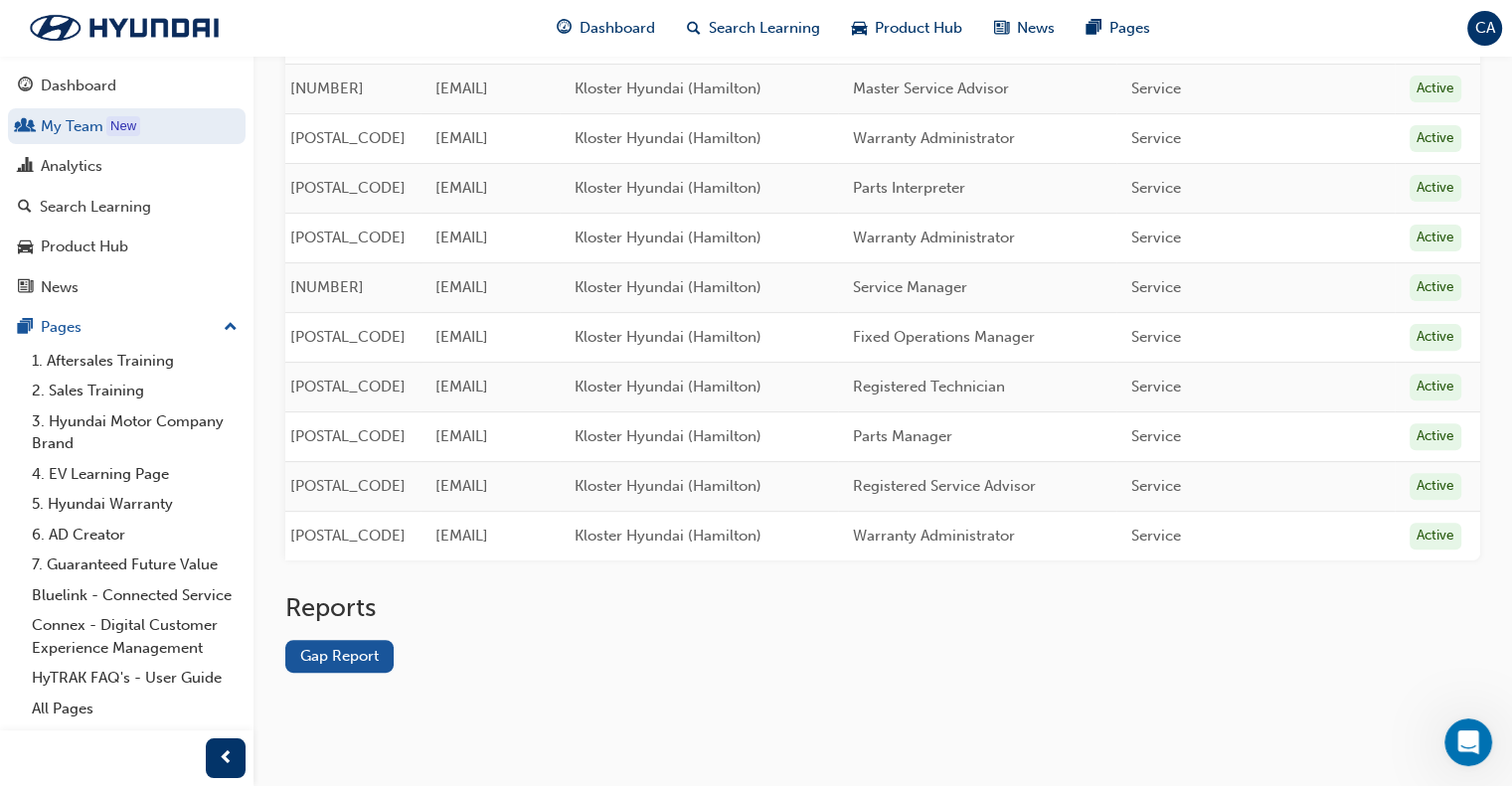 click on "[EMAIL]" at bounding box center [490, 536] 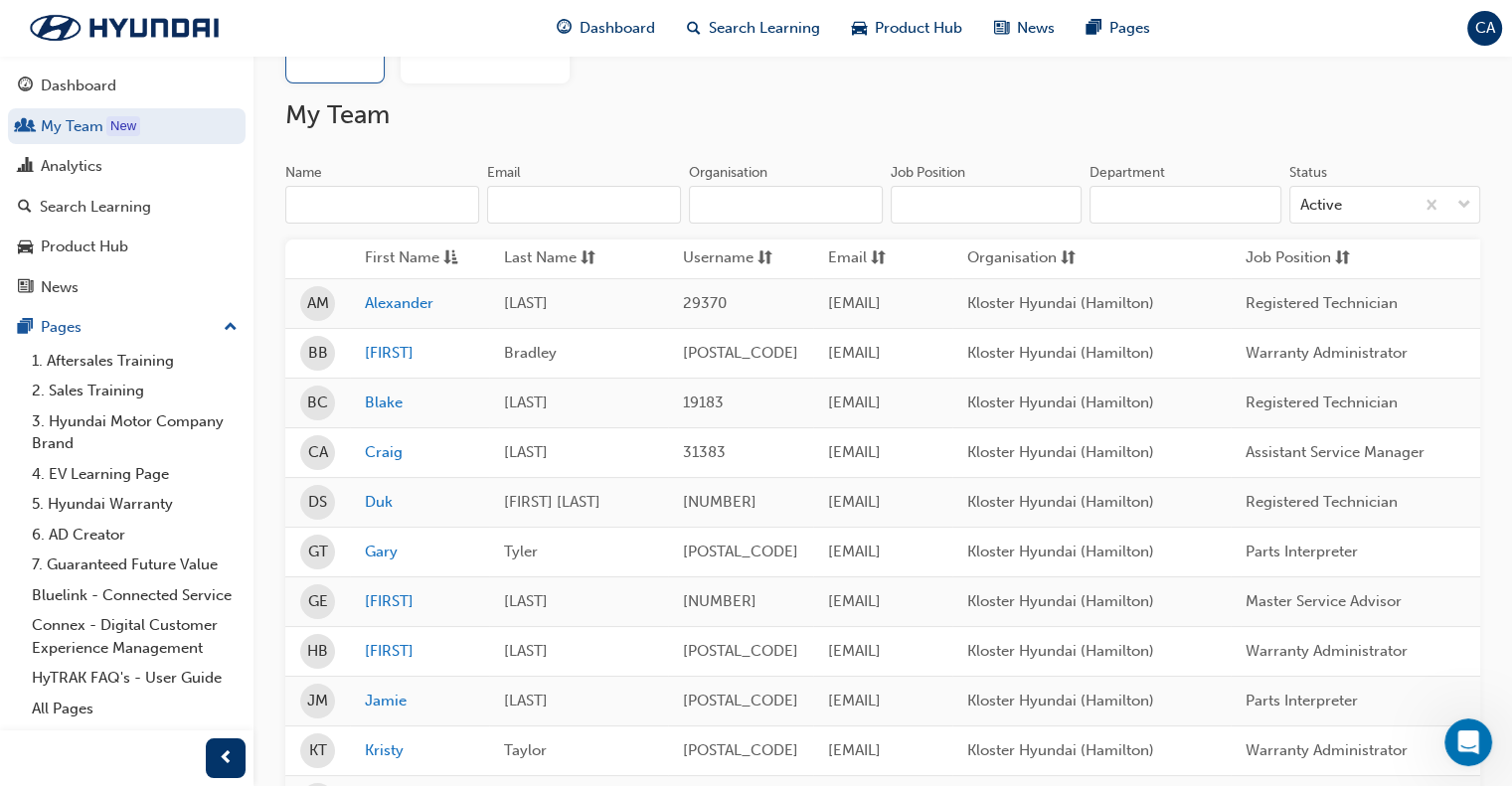 scroll, scrollTop: 0, scrollLeft: 0, axis: both 